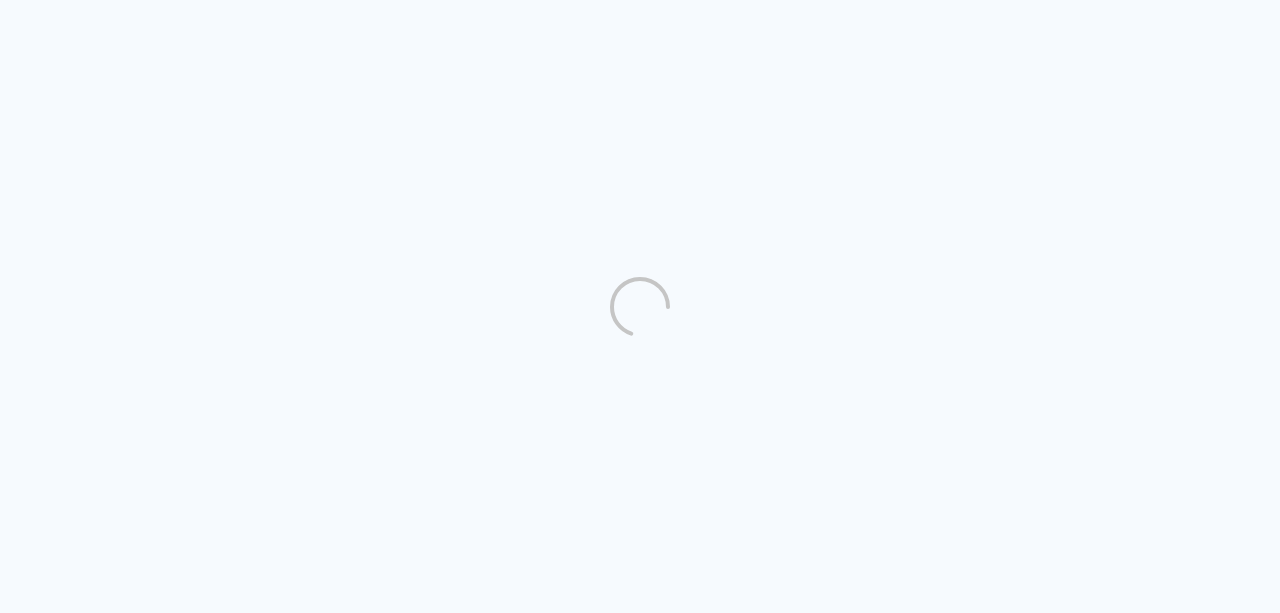 scroll, scrollTop: 0, scrollLeft: 0, axis: both 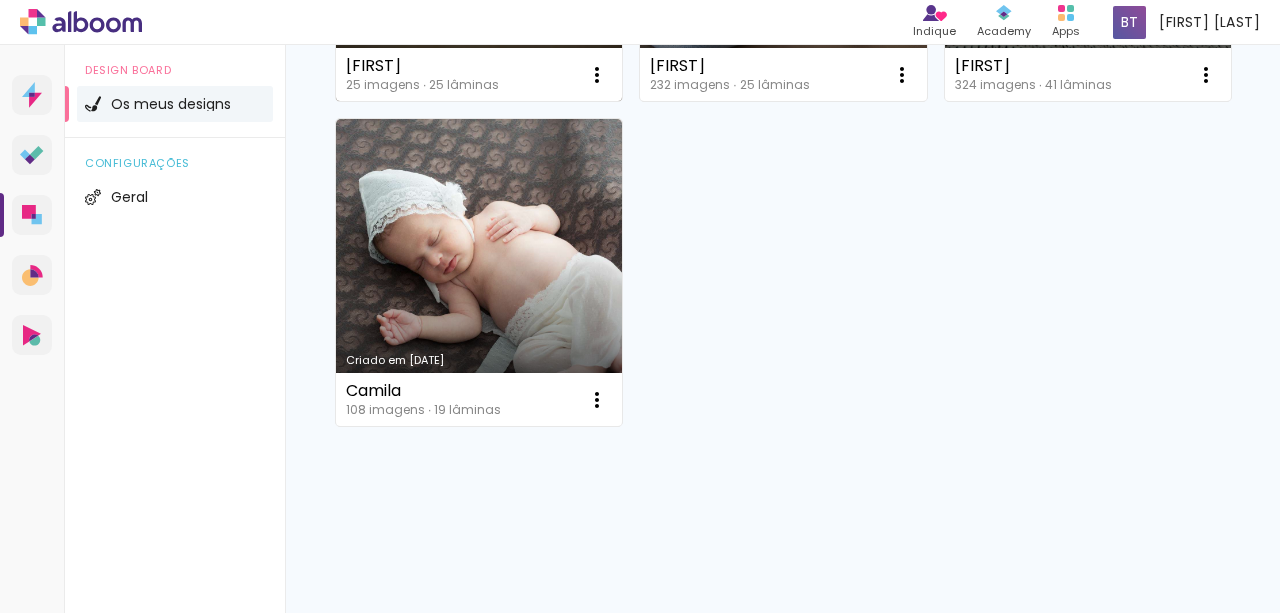 click on "Criado em [DATE]" at bounding box center [479, -52] 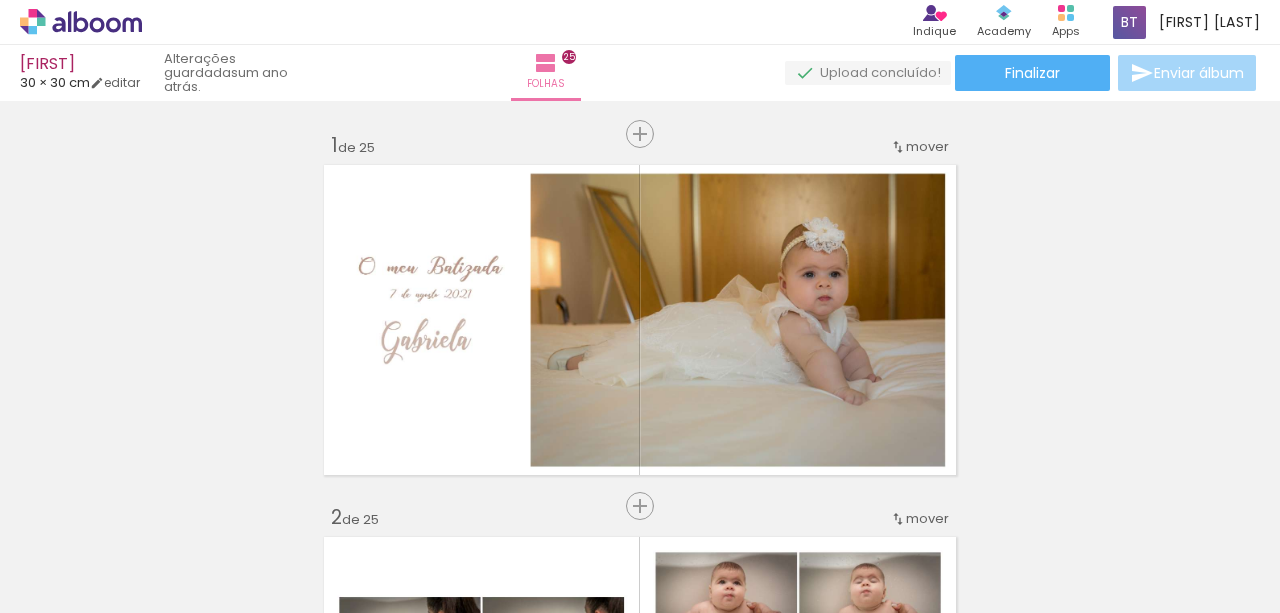 click at bounding box center [200, 545] 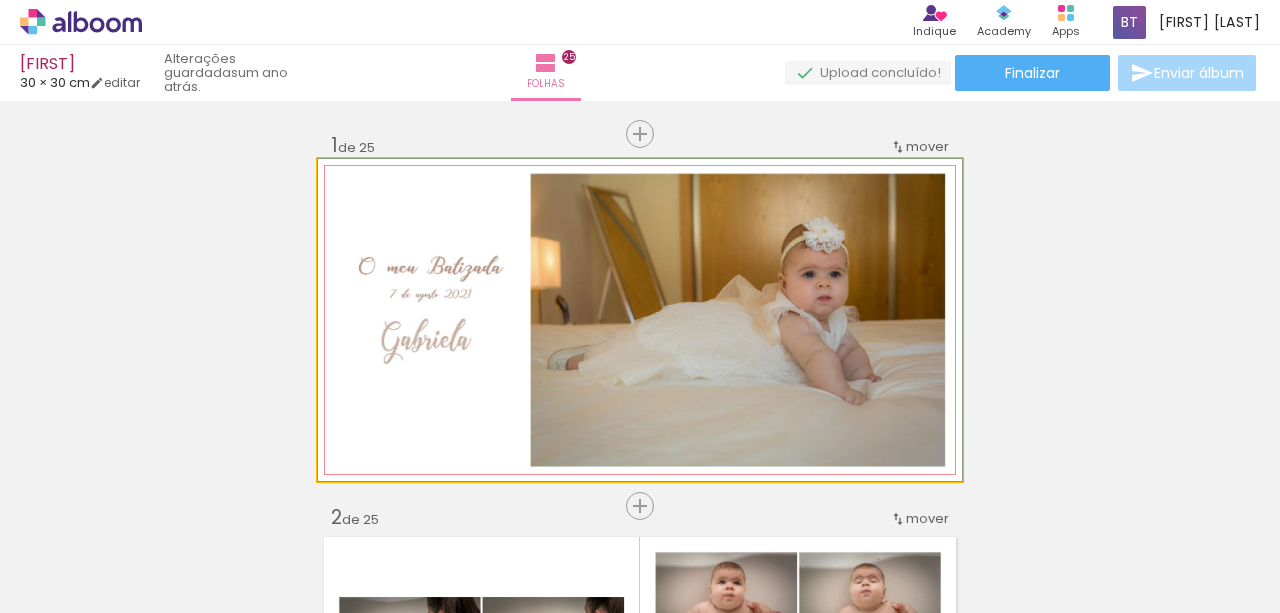 click 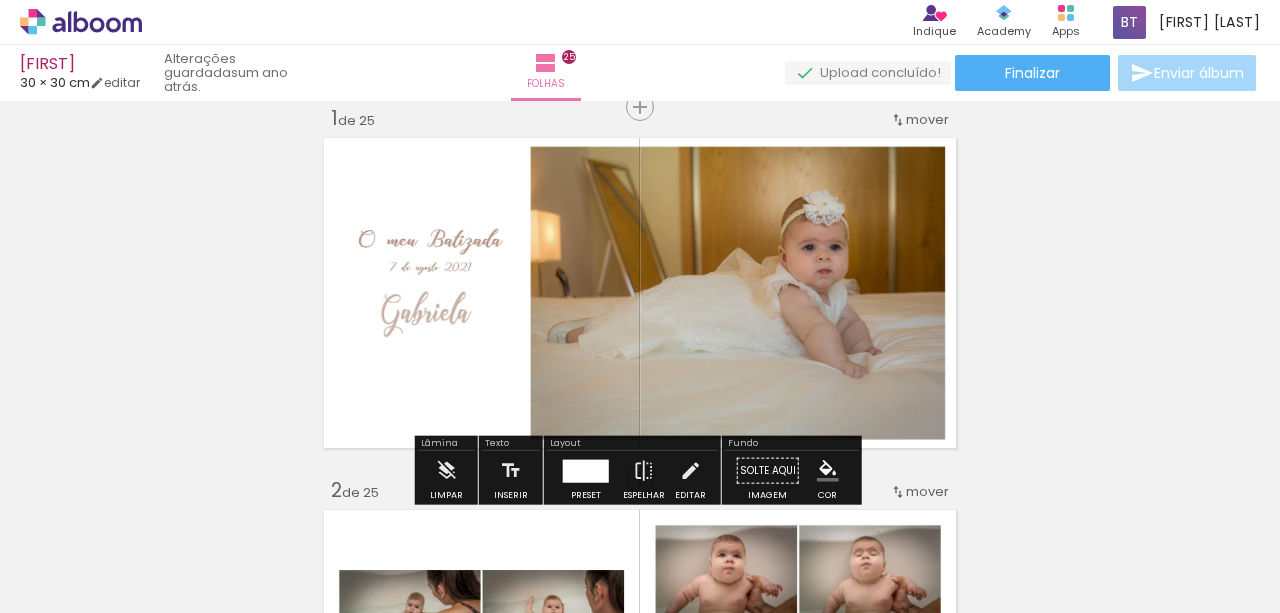 scroll, scrollTop: 81, scrollLeft: 0, axis: vertical 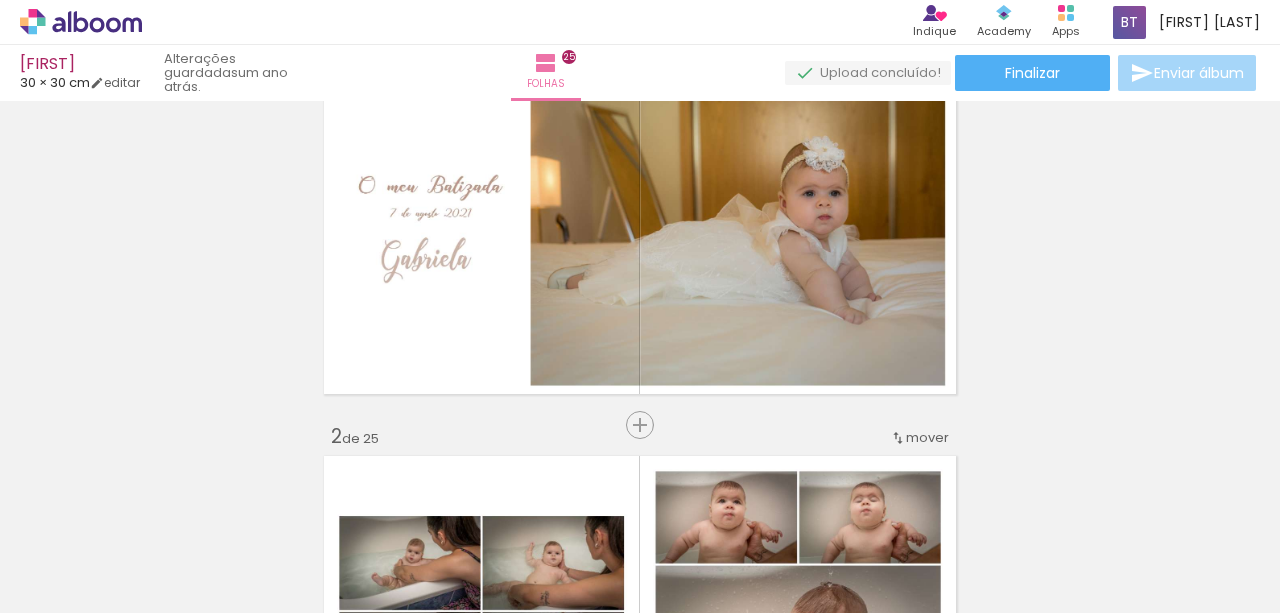 click on "Adicionar
Fotos" at bounding box center [71, 586] 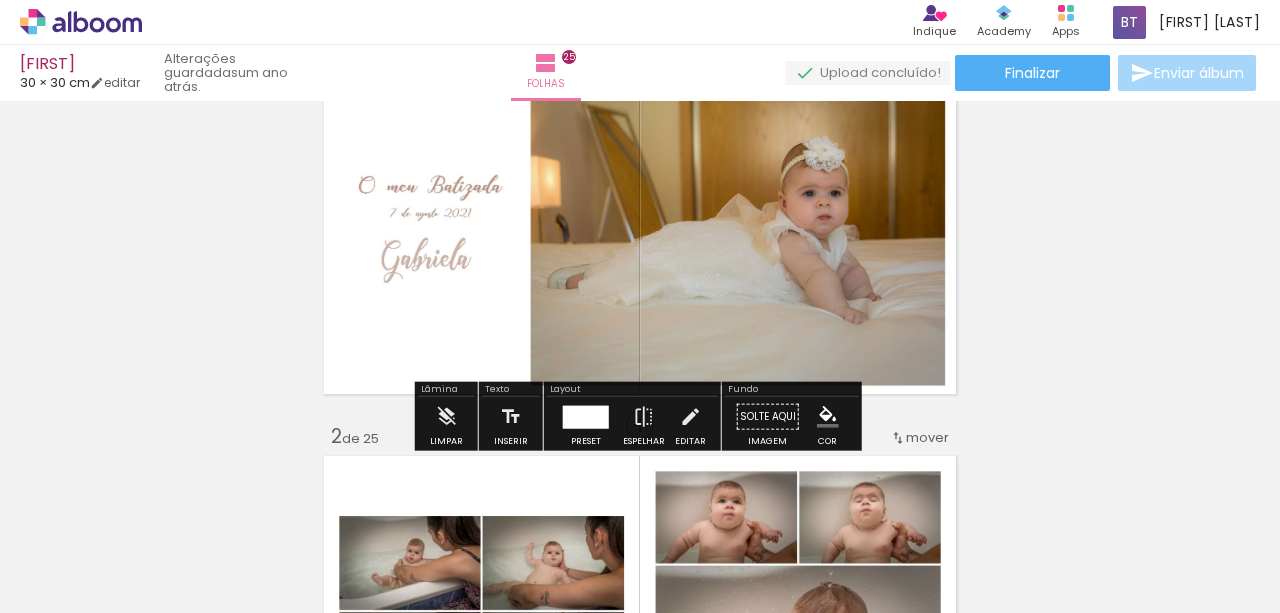 scroll, scrollTop: 0, scrollLeft: 0, axis: both 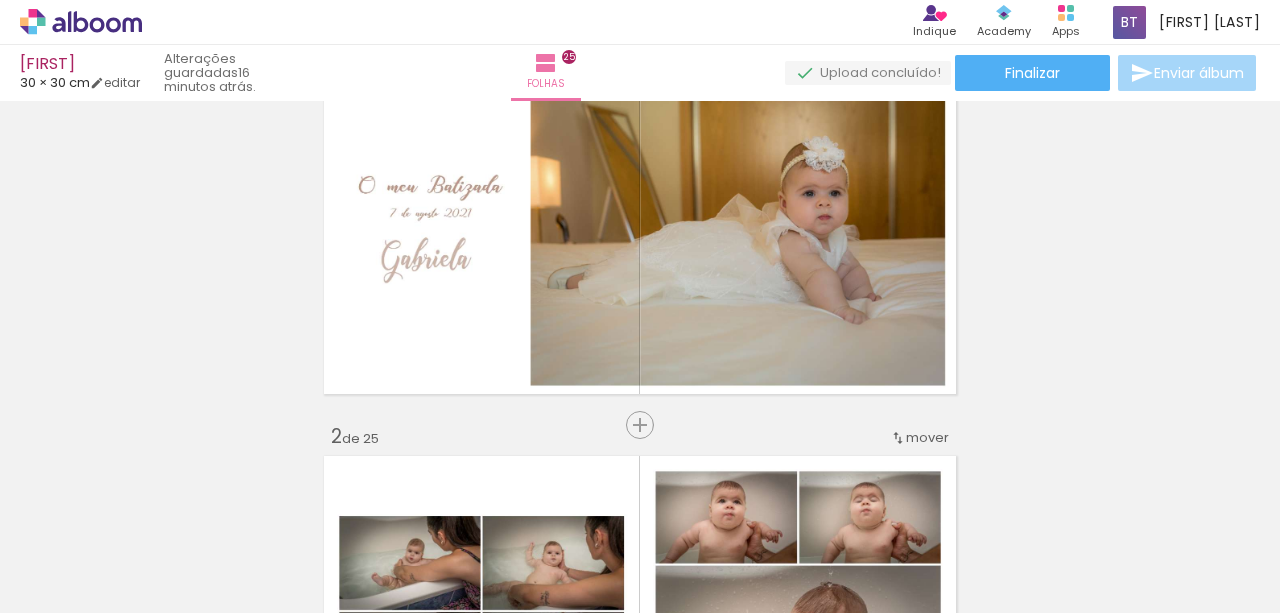 click on "Adicionar
Fotos" at bounding box center (71, 586) 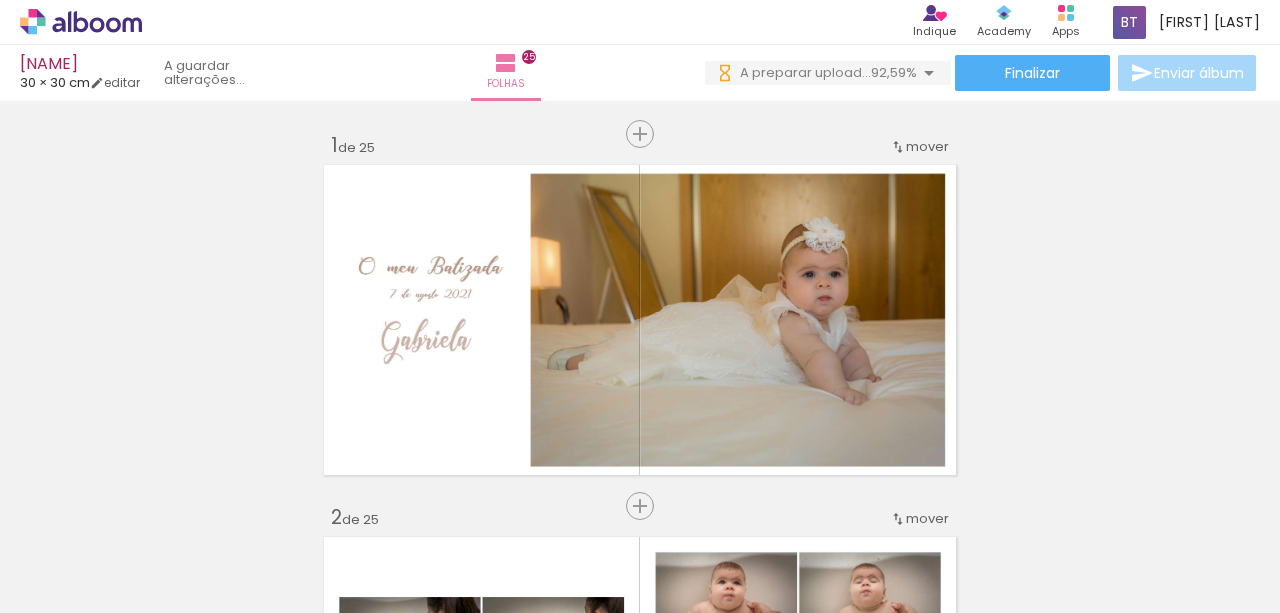 scroll, scrollTop: 0, scrollLeft: 0, axis: both 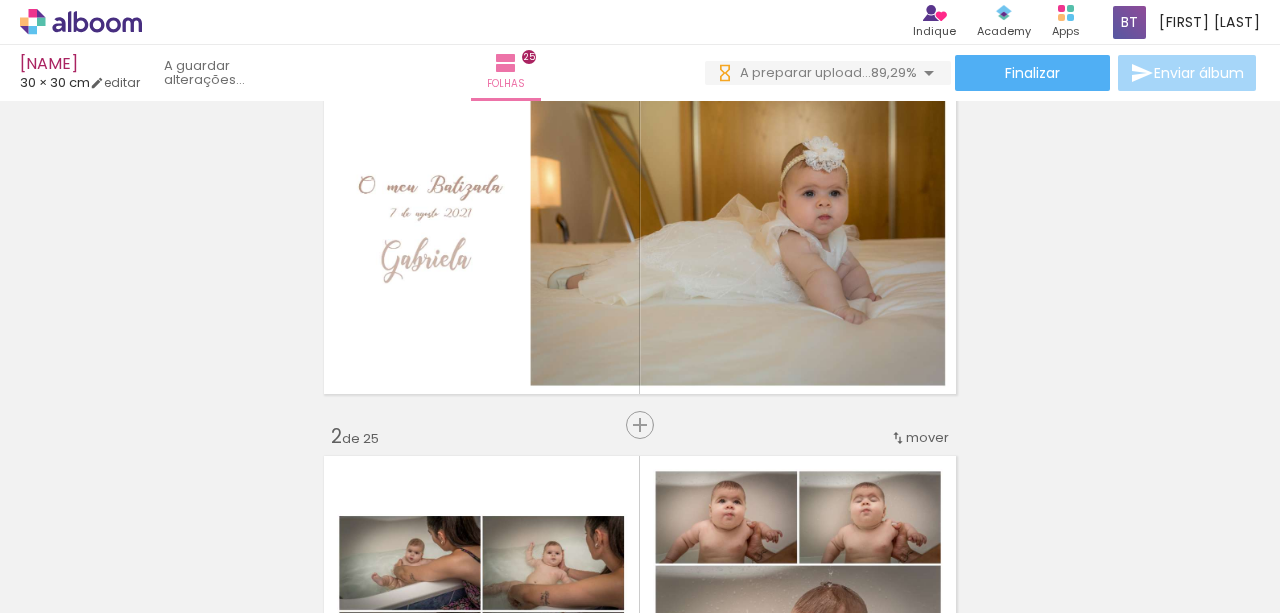 click on "Adicionar
Fotos" at bounding box center [71, 586] 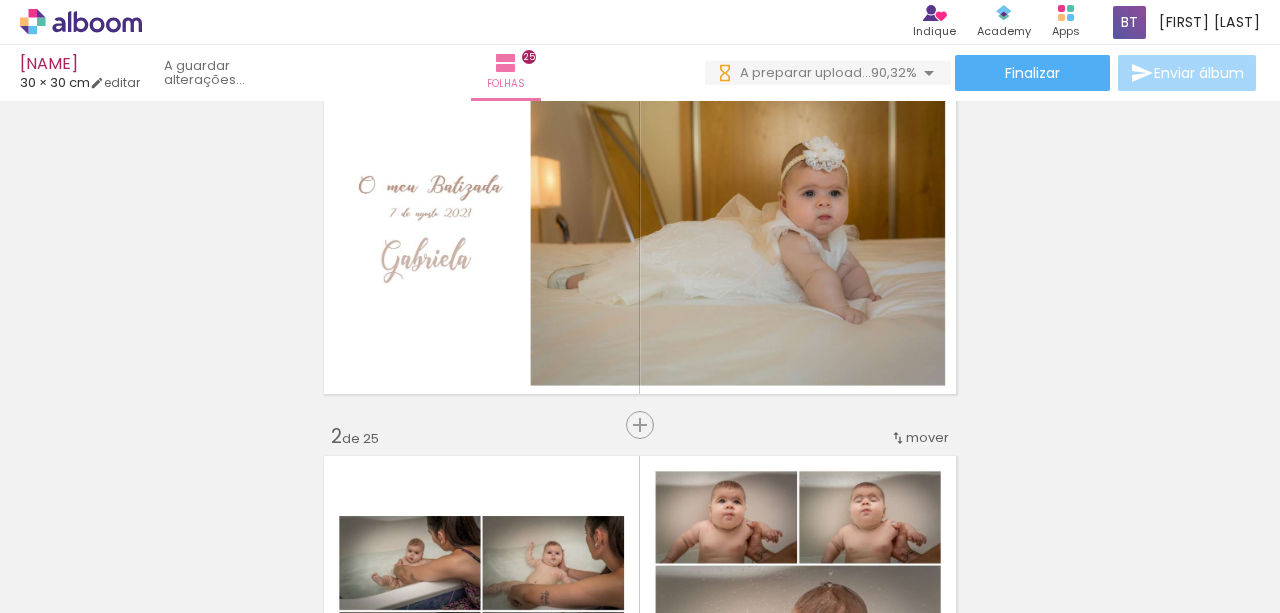 scroll, scrollTop: 0, scrollLeft: 0, axis: both 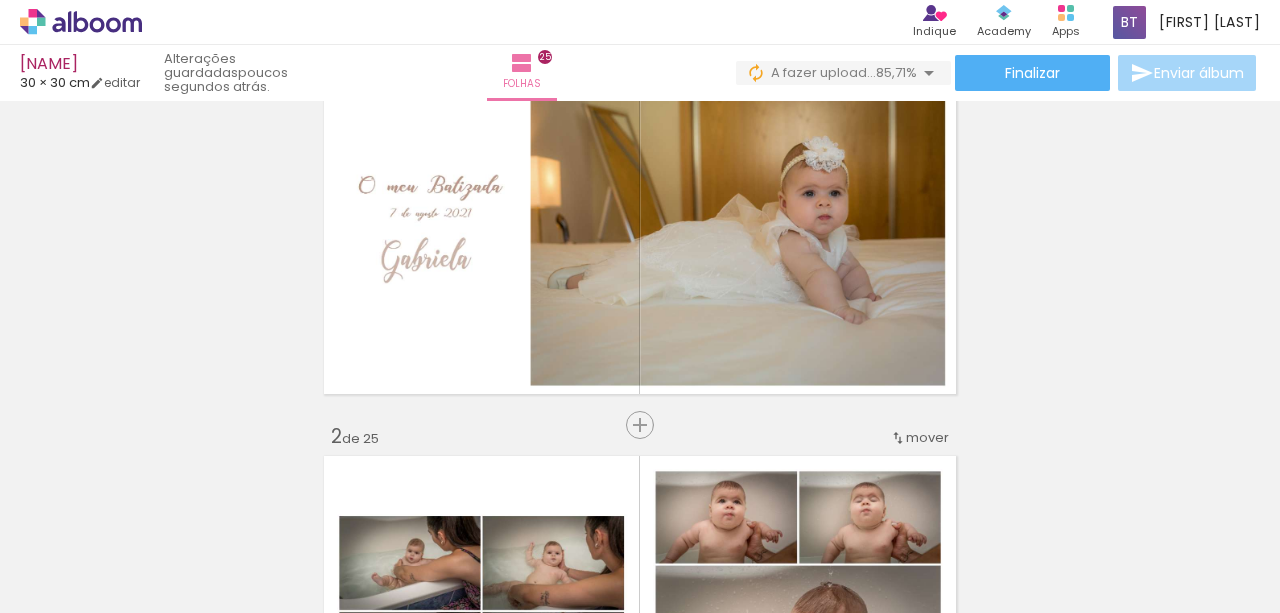 click at bounding box center [437, 545] 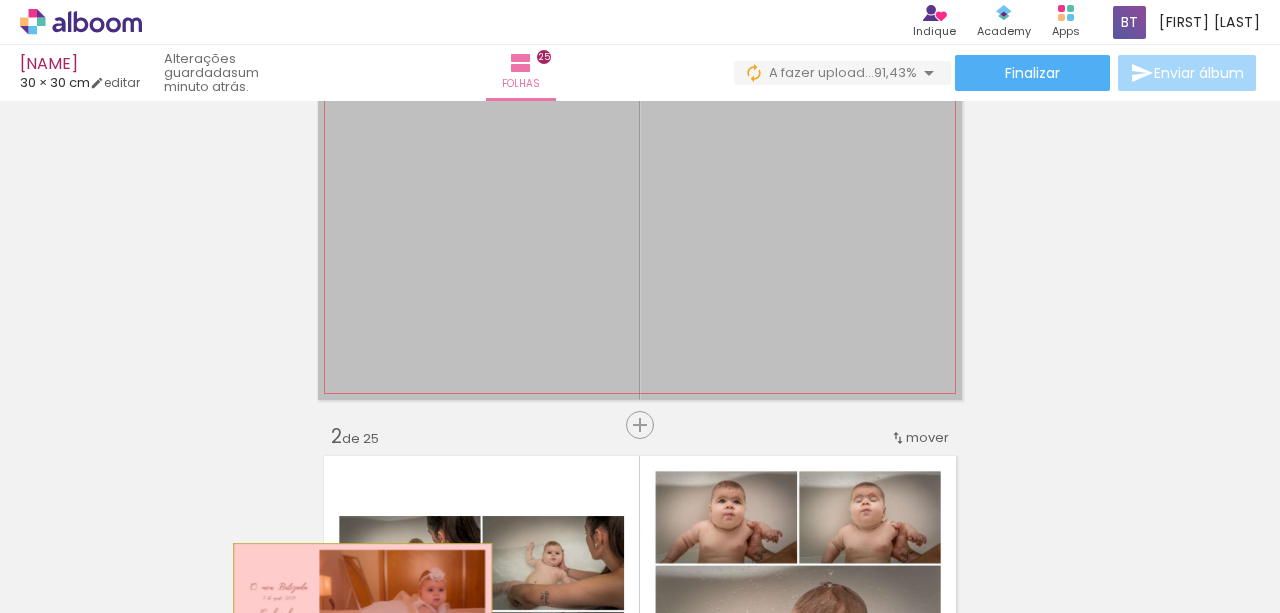 drag, startPoint x: 438, startPoint y: 244, endPoint x: 358, endPoint y: 608, distance: 372.68753 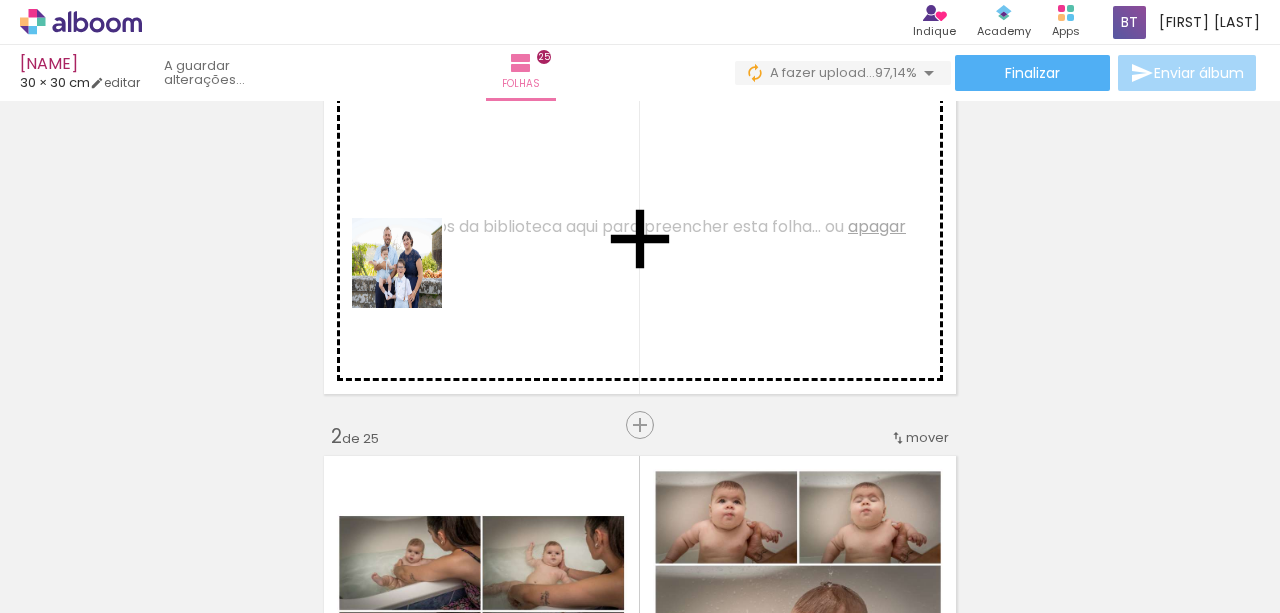 drag, startPoint x: 666, startPoint y: 564, endPoint x: 412, endPoint y: 280, distance: 381.01443 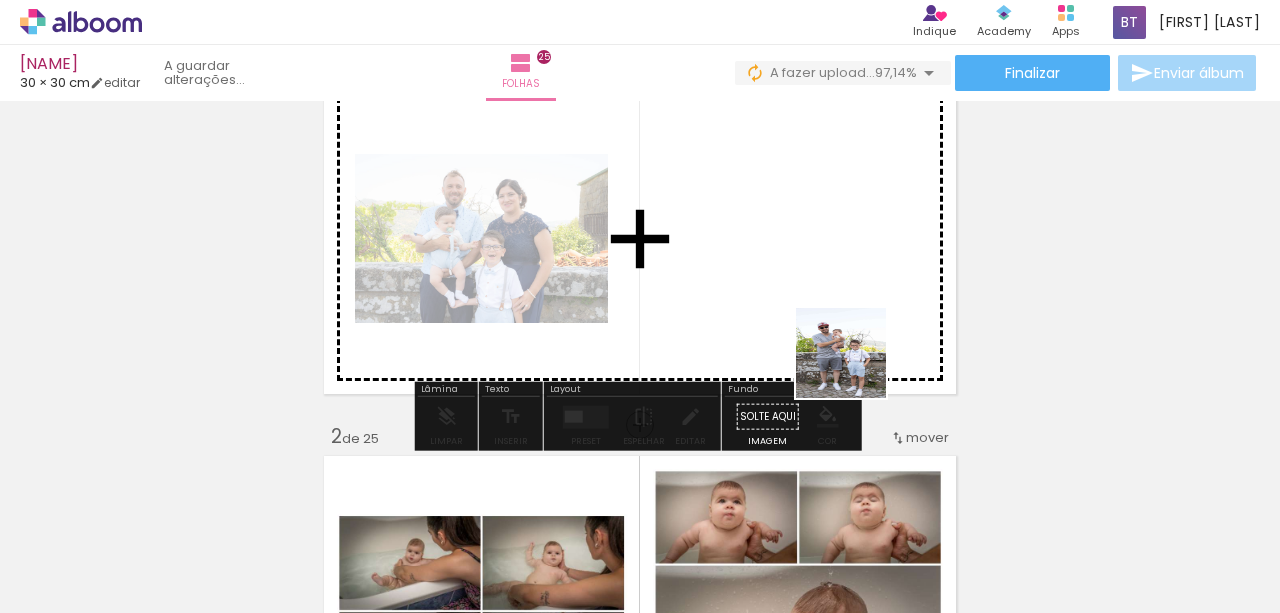 drag, startPoint x: 882, startPoint y: 572, endPoint x: 1001, endPoint y: 566, distance: 119.15116 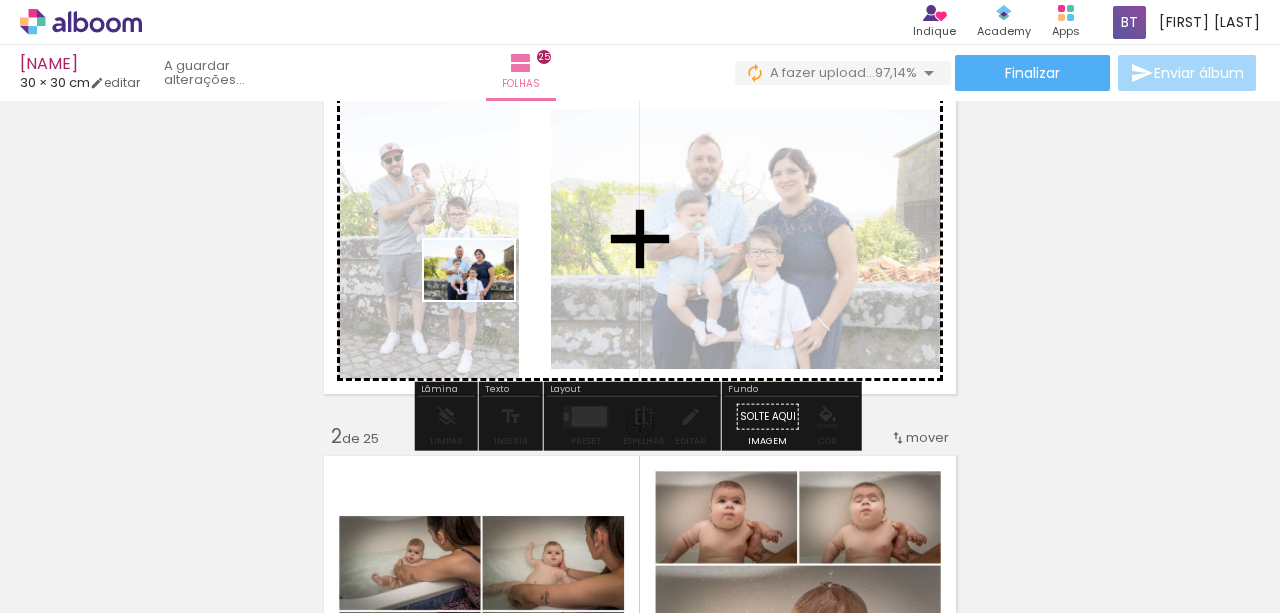 drag, startPoint x: 1014, startPoint y: 566, endPoint x: 484, endPoint y: 300, distance: 593.0059 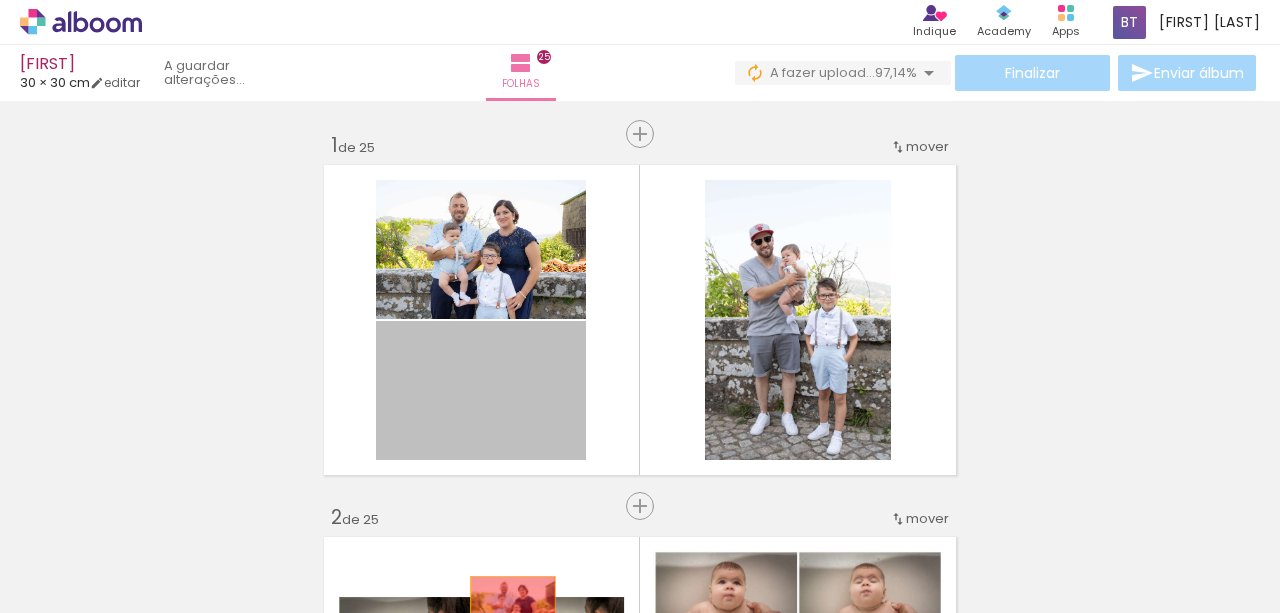 scroll, scrollTop: 0, scrollLeft: 0, axis: both 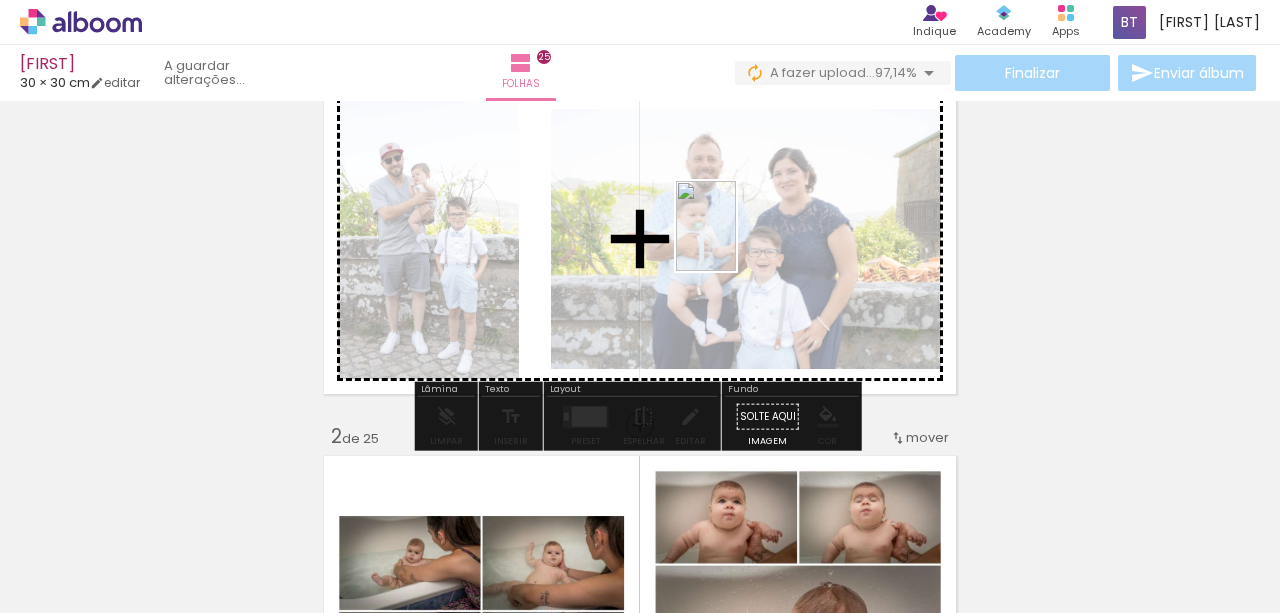 drag, startPoint x: 1122, startPoint y: 560, endPoint x: 736, endPoint y: 241, distance: 500.75644 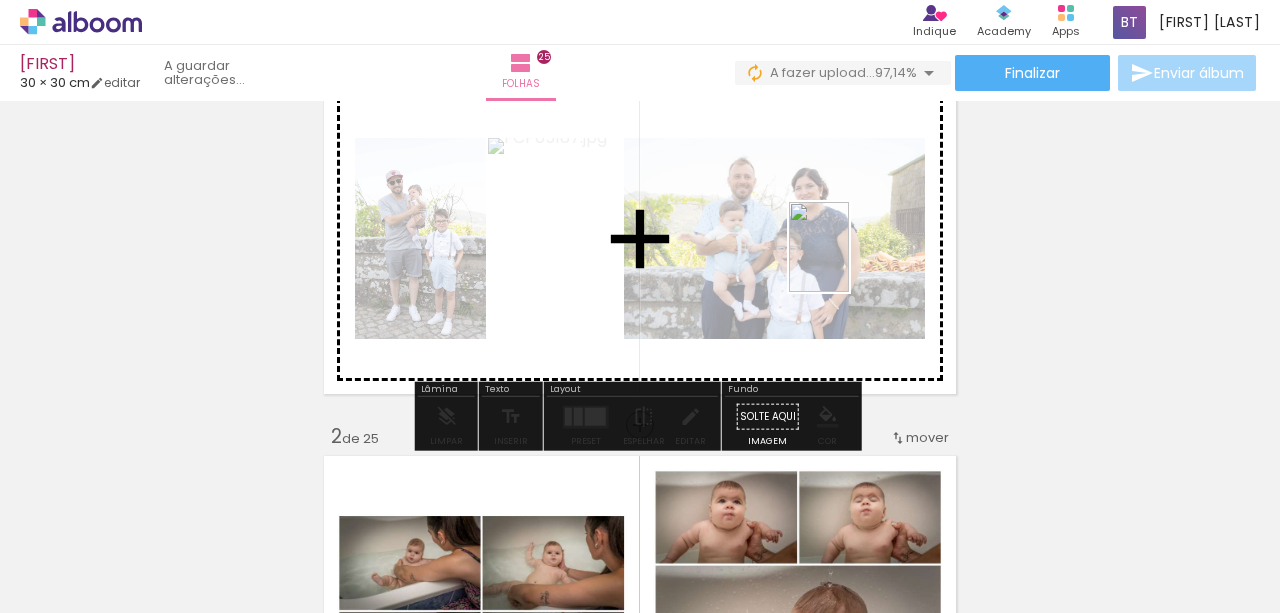 drag, startPoint x: 1240, startPoint y: 575, endPoint x: 849, endPoint y: 262, distance: 500.84927 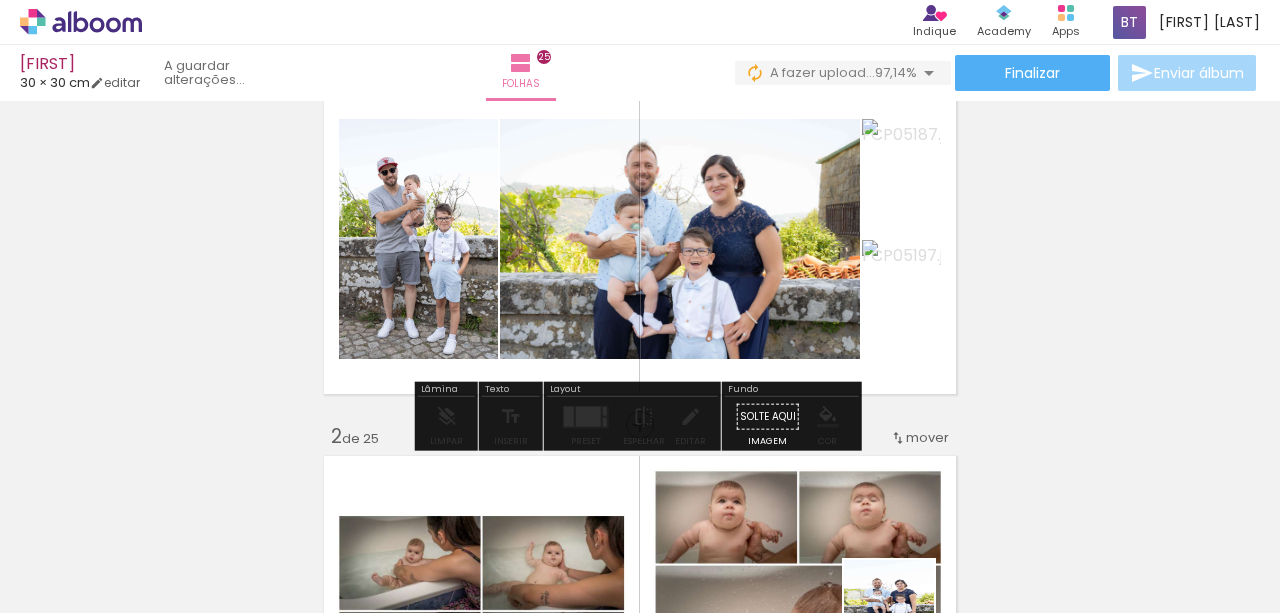 drag, startPoint x: 830, startPoint y: 601, endPoint x: 924, endPoint y: 621, distance: 96.10411 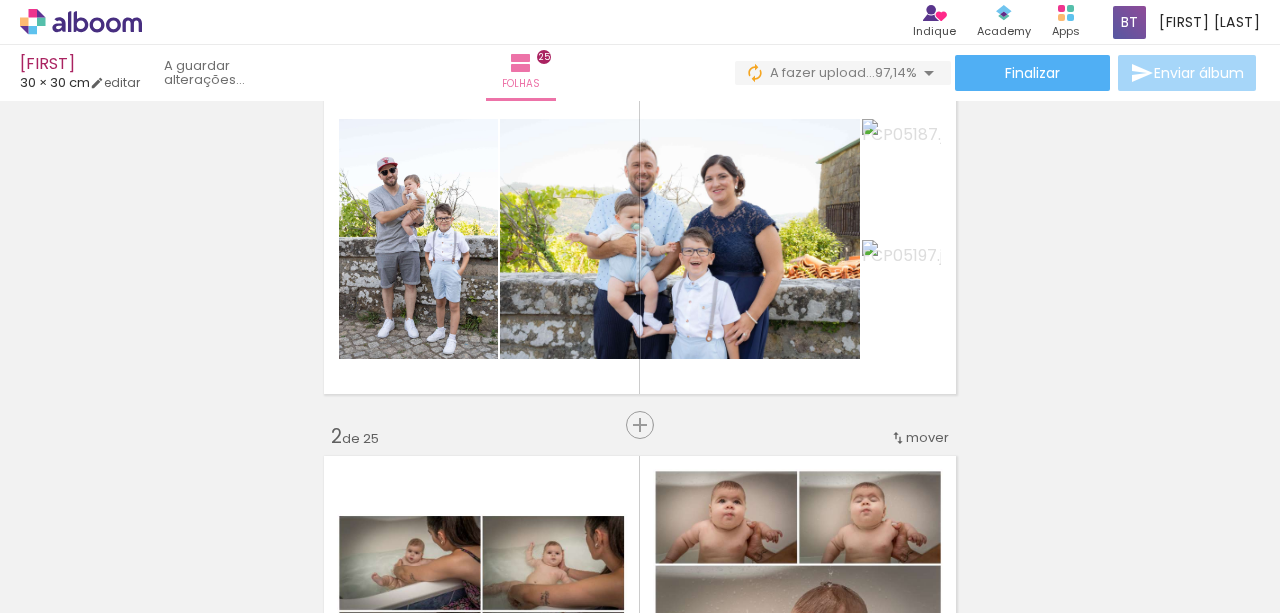scroll, scrollTop: 0, scrollLeft: 2674, axis: horizontal 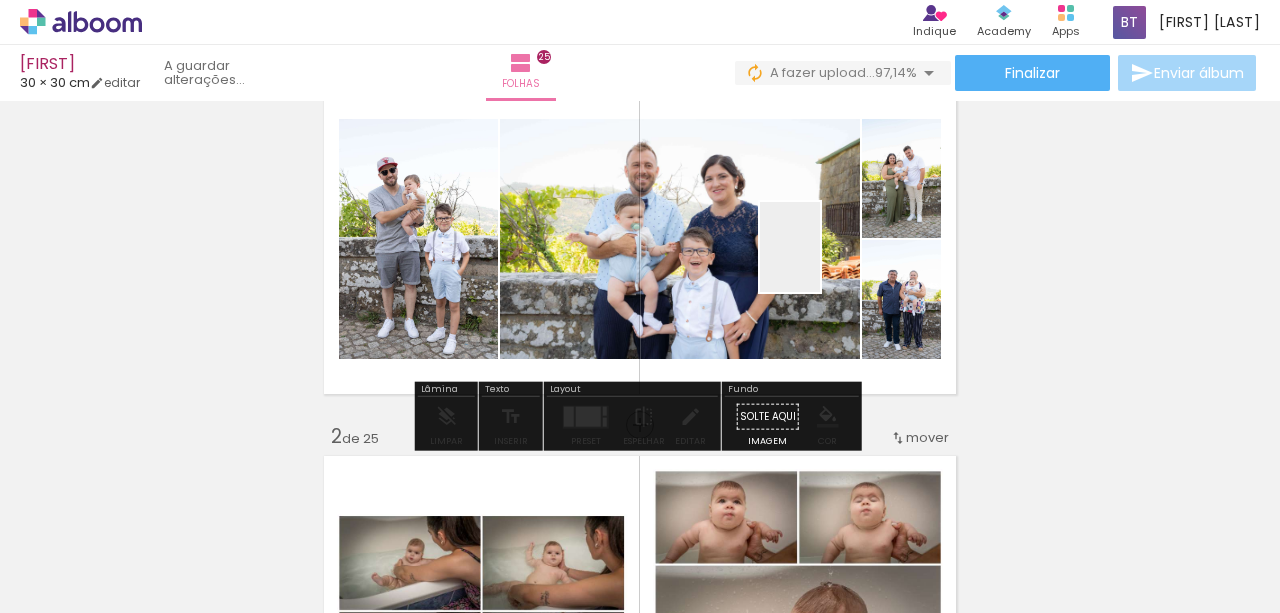 click at bounding box center (640, 306) 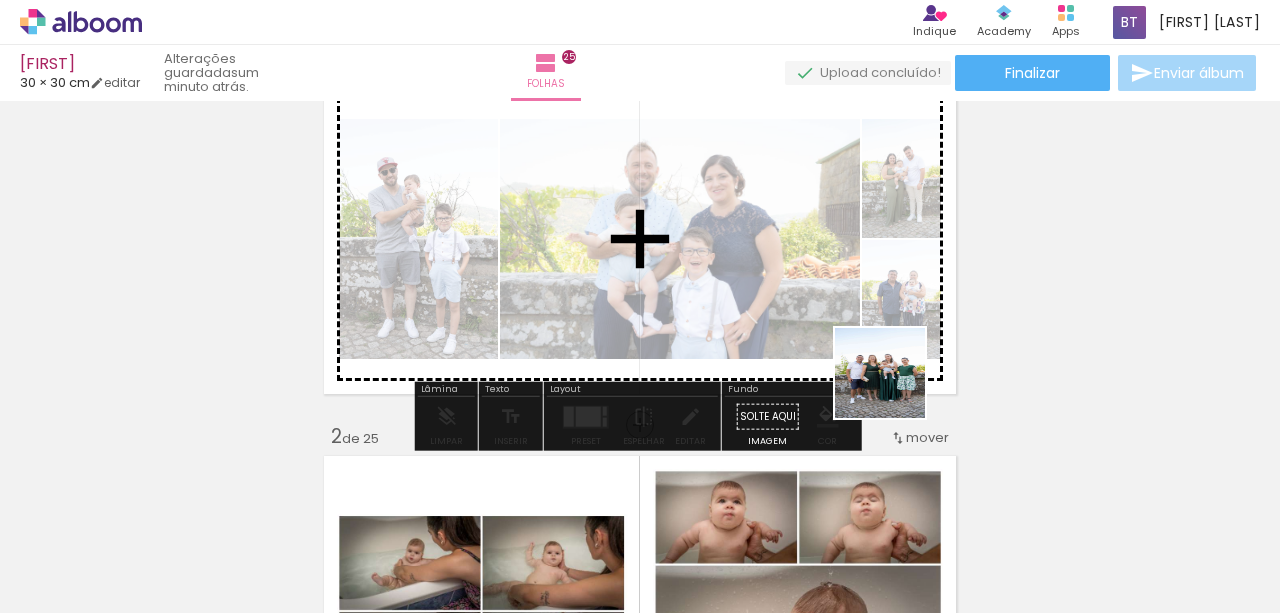 drag, startPoint x: 1120, startPoint y: 567, endPoint x: 1201, endPoint y: 546, distance: 83.677956 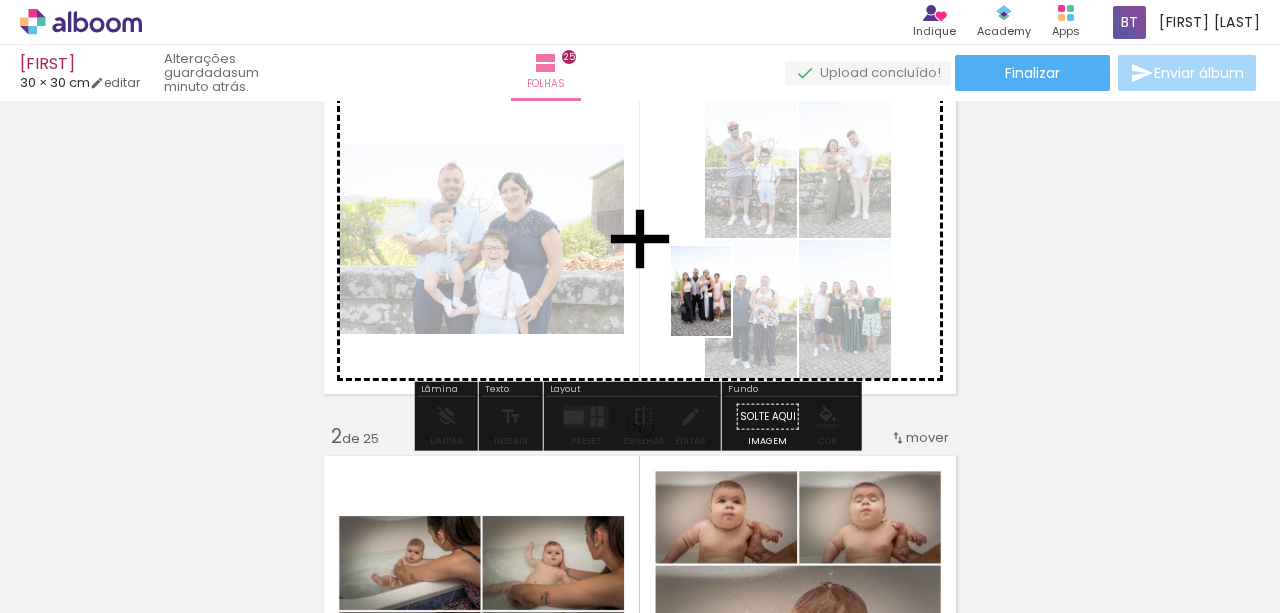 drag, startPoint x: 1231, startPoint y: 557, endPoint x: 1064, endPoint y: 596, distance: 171.49344 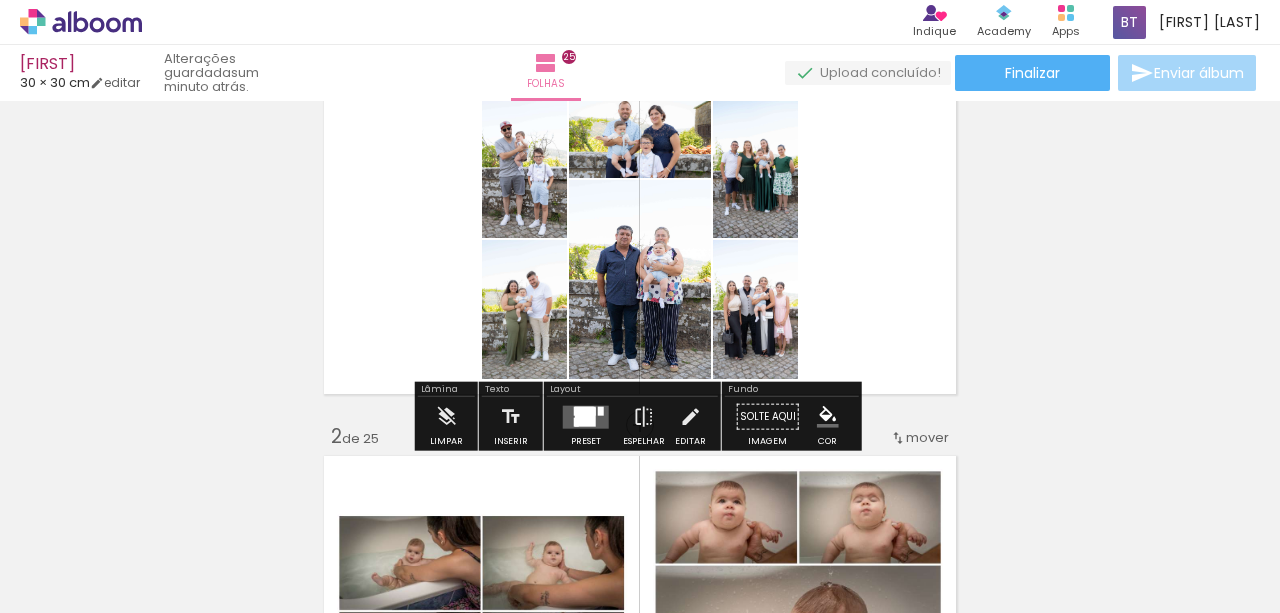 scroll, scrollTop: 0, scrollLeft: 2810, axis: horizontal 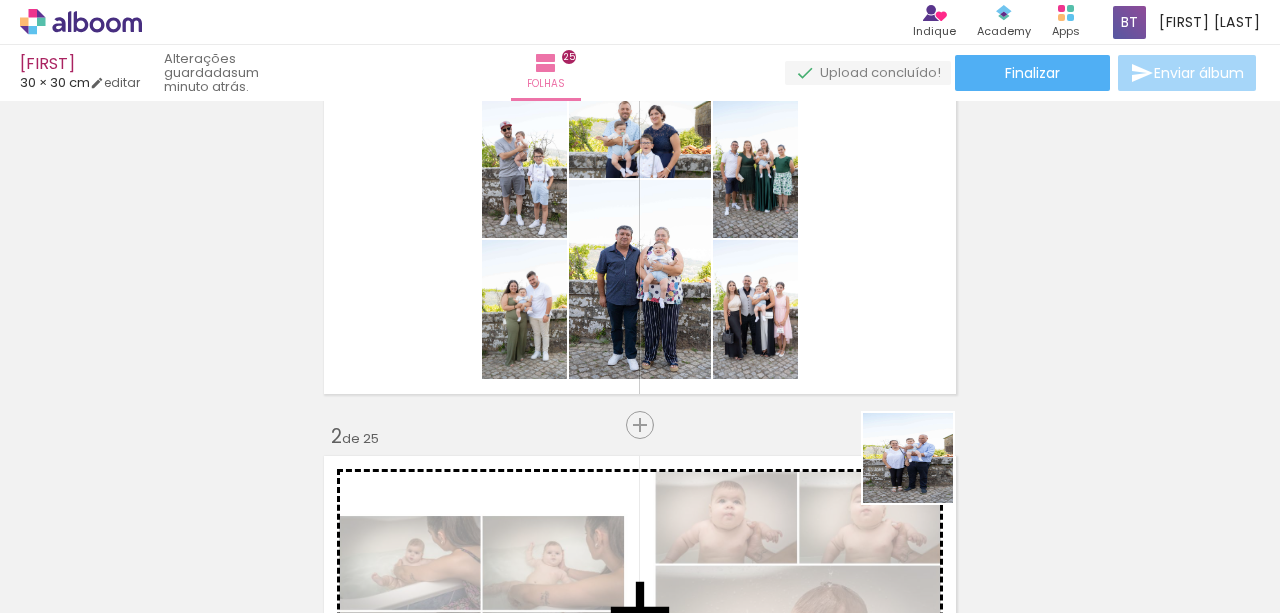 drag, startPoint x: 1183, startPoint y: 554, endPoint x: 807, endPoint y: 330, distance: 437.66653 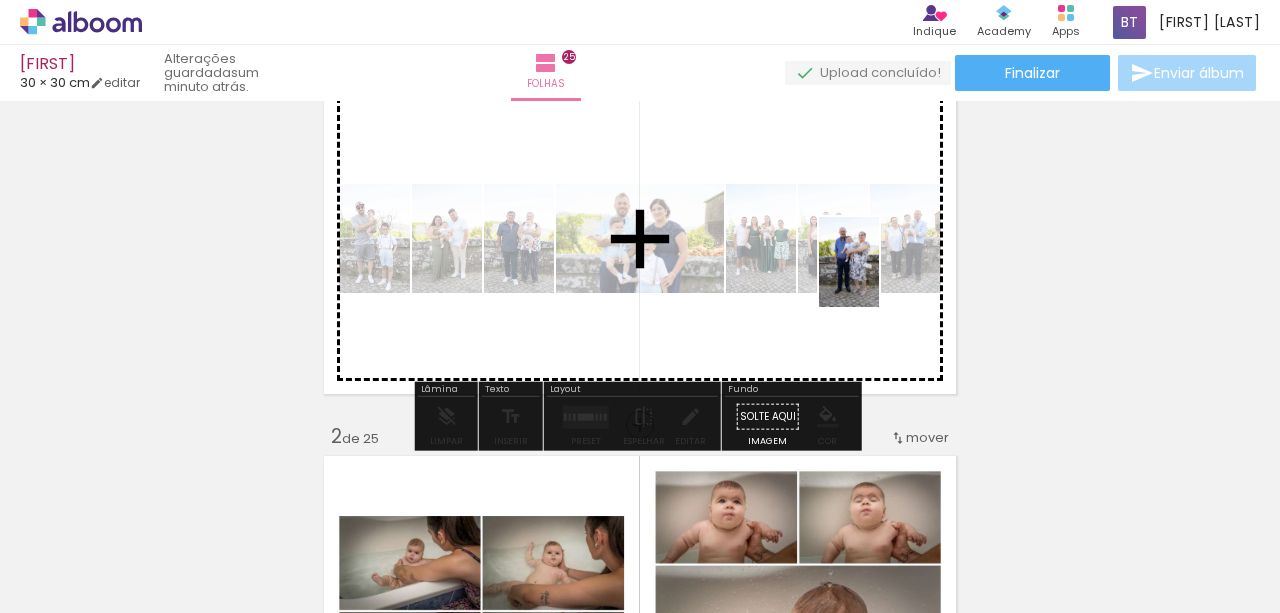 drag, startPoint x: 872, startPoint y: 552, endPoint x: 879, endPoint y: 277, distance: 275.08908 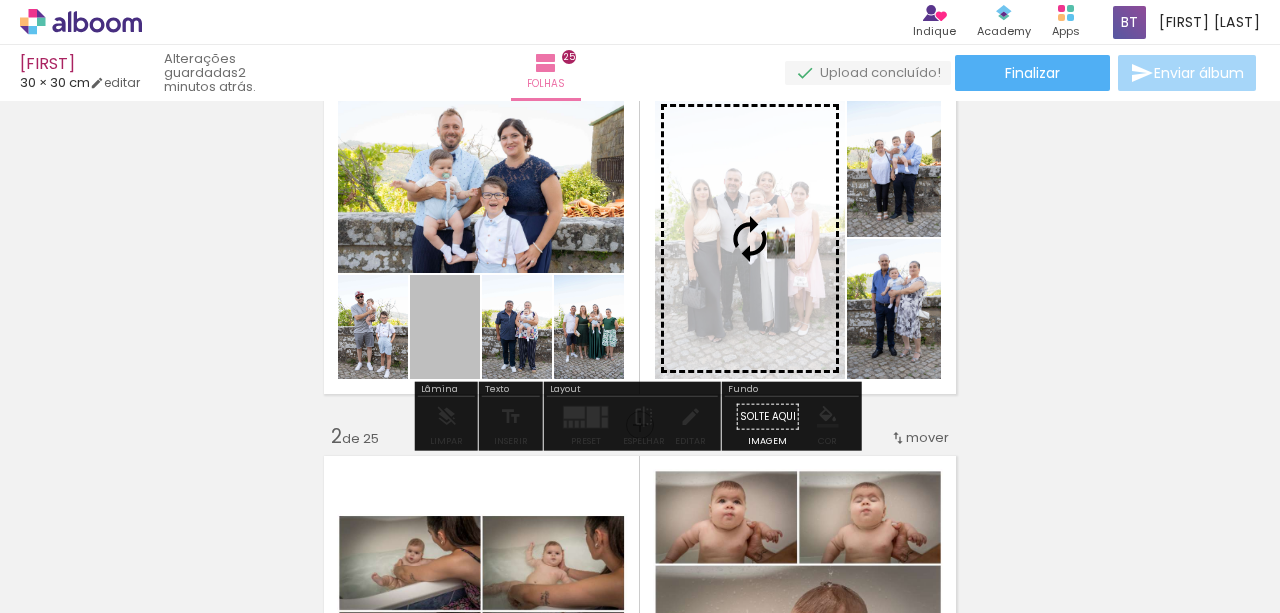 drag, startPoint x: 446, startPoint y: 362, endPoint x: 772, endPoint y: 239, distance: 348.4322 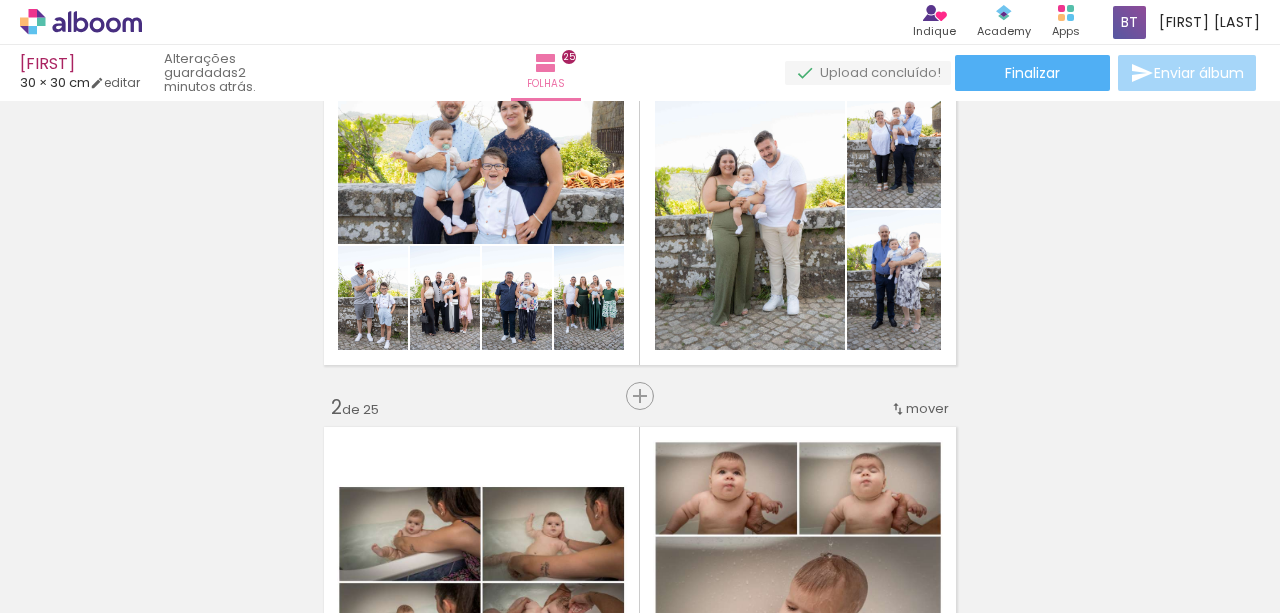 scroll, scrollTop: 81, scrollLeft: 0, axis: vertical 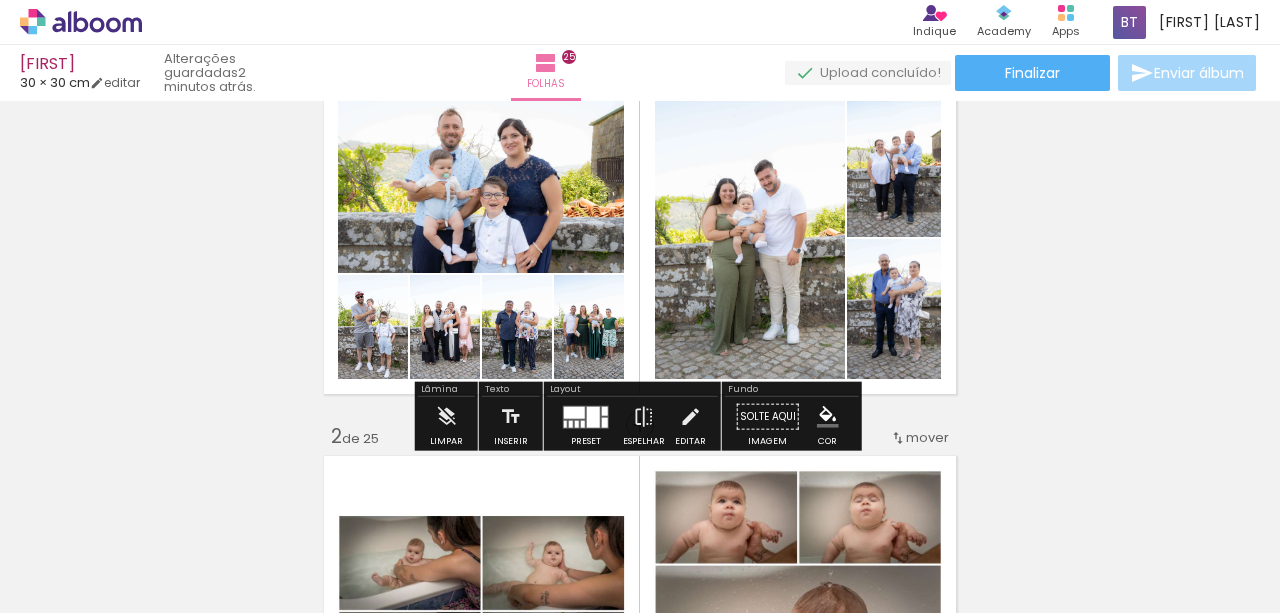 click on "Inserir folha 1  de 25  Inserir folha 2  de 25  Inserir folha 3  de 25  Inserir folha 4  de 25  Inserir folha 5  de 25  Inserir folha 6  de 25  Inserir folha 7  de 25  Inserir folha 8  de 25  Inserir folha 9  de 25  Inserir folha 10  de 25  Inserir folha 11  de 25  Inserir folha 12  de 25  Inserir folha 13  de 25  Inserir folha 14  de 25  Inserir folha 15  de 25  Inserir folha 16  de 25  Inserir folha 17  de 25  Inserir folha 18  de 25  Inserir folha 19  de 25  Inserir folha 20  de 25  Inserir folha 21  de 25  Inserir folha 22  de 25  Inserir folha 23  de 25  Inserir folha 24  de 25  Inserir folha 25  de 25" at bounding box center [640, 4863] 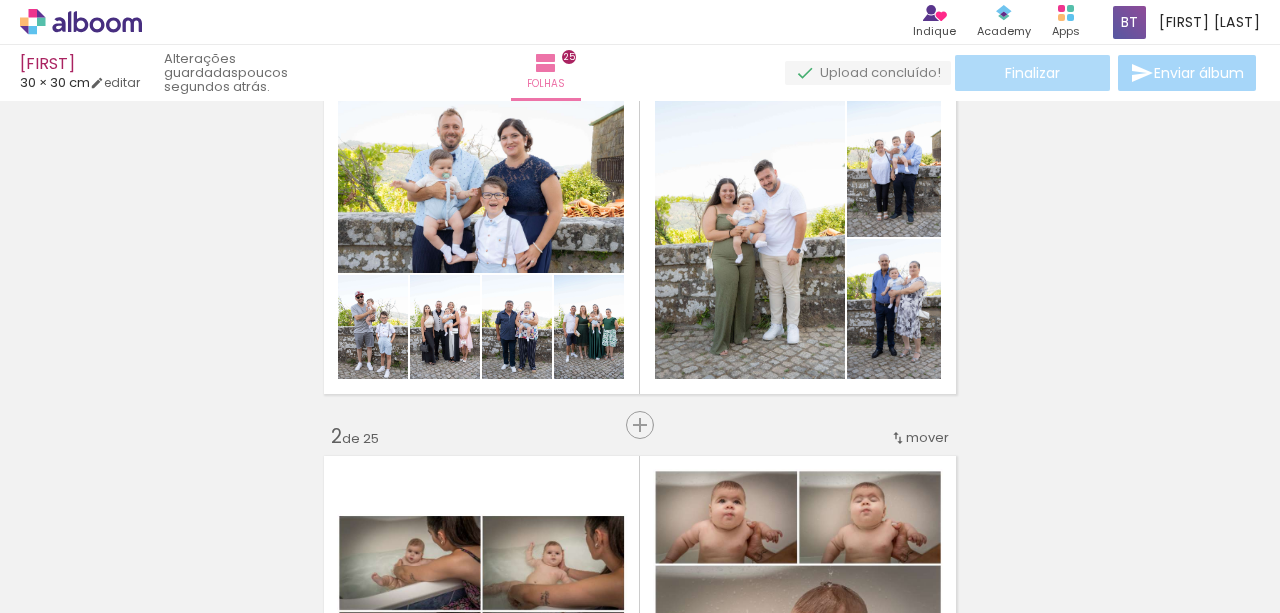 click on "Finalizar" 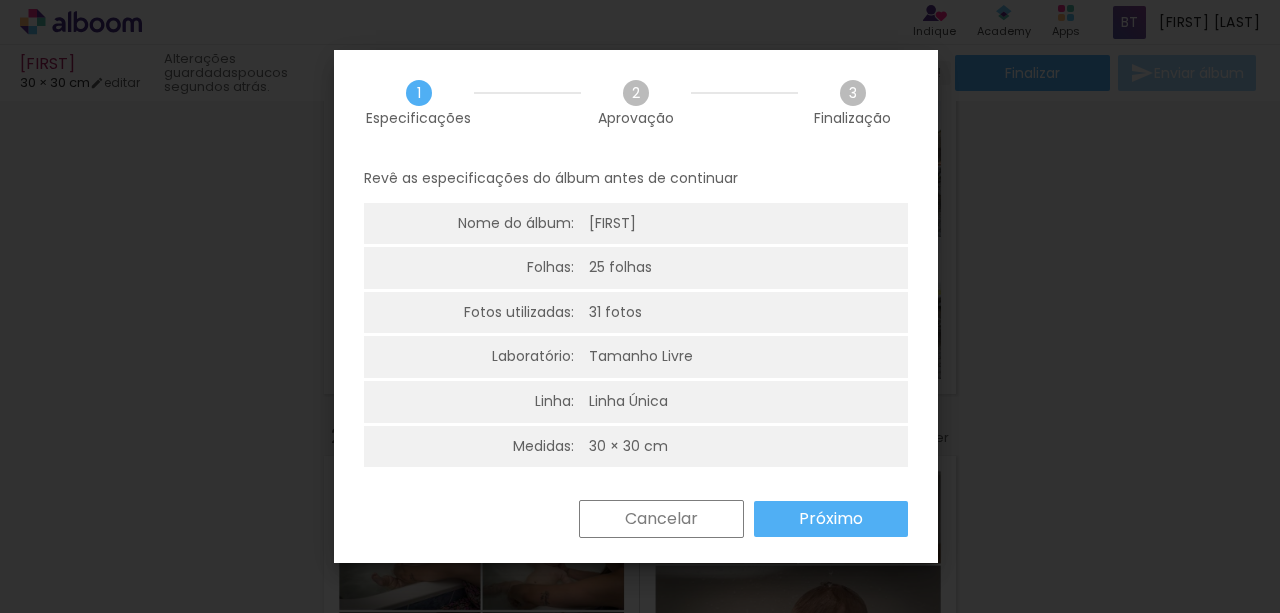 click on "Próximo" at bounding box center [0, 0] 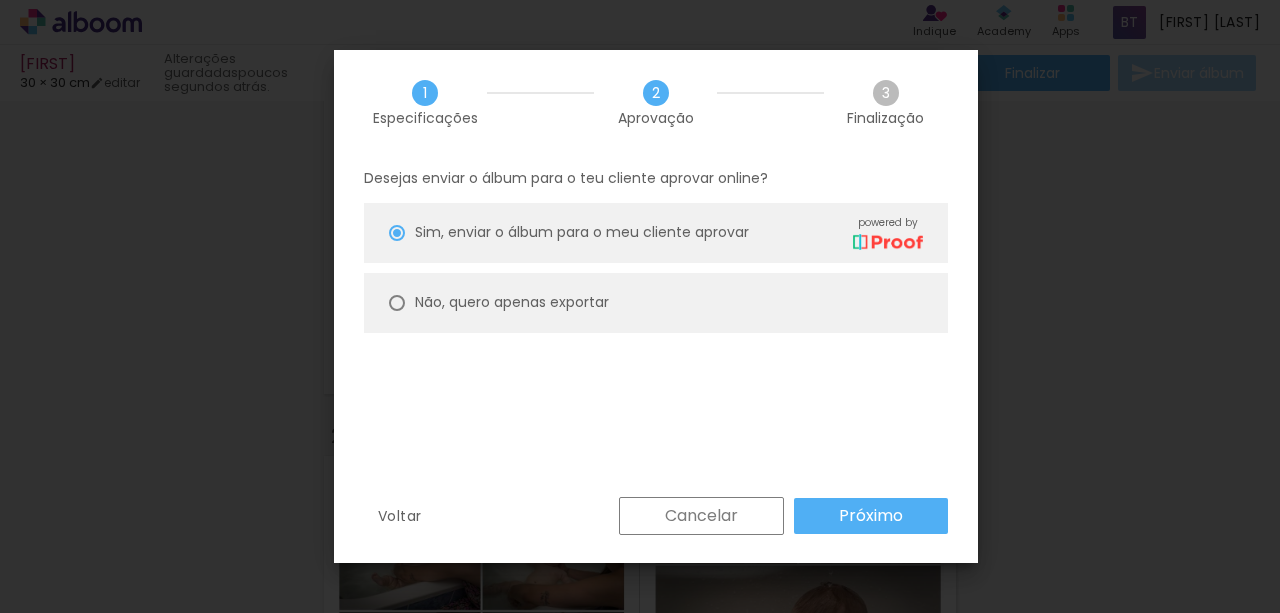 click at bounding box center [397, 233] 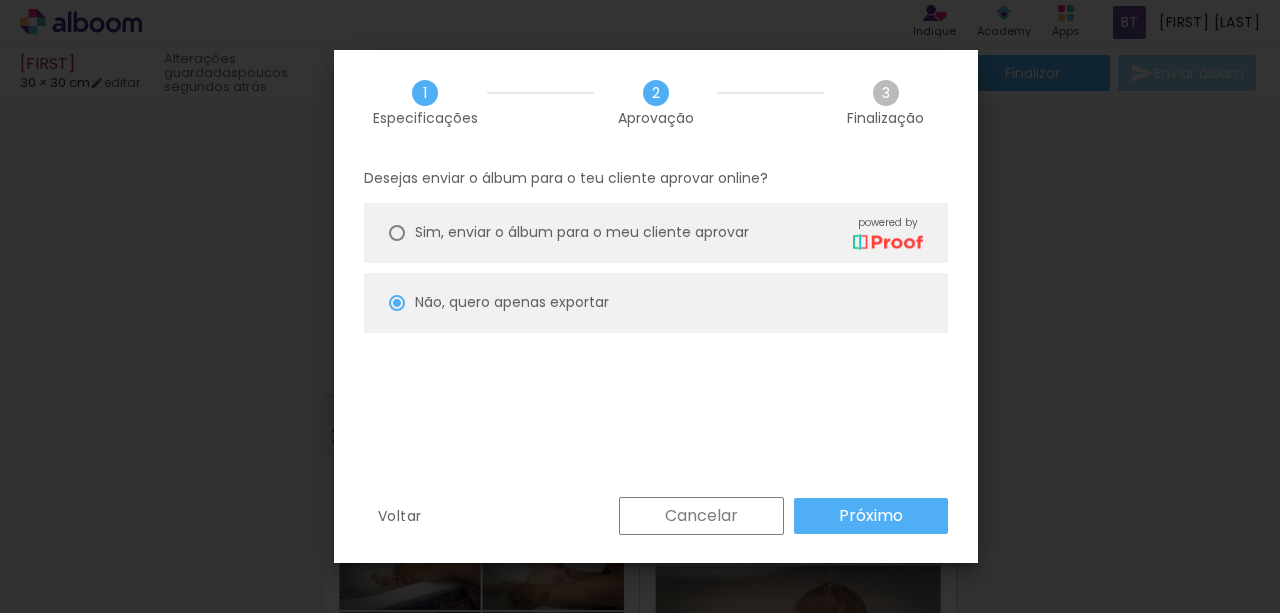 click on "Próximo" at bounding box center (0, 0) 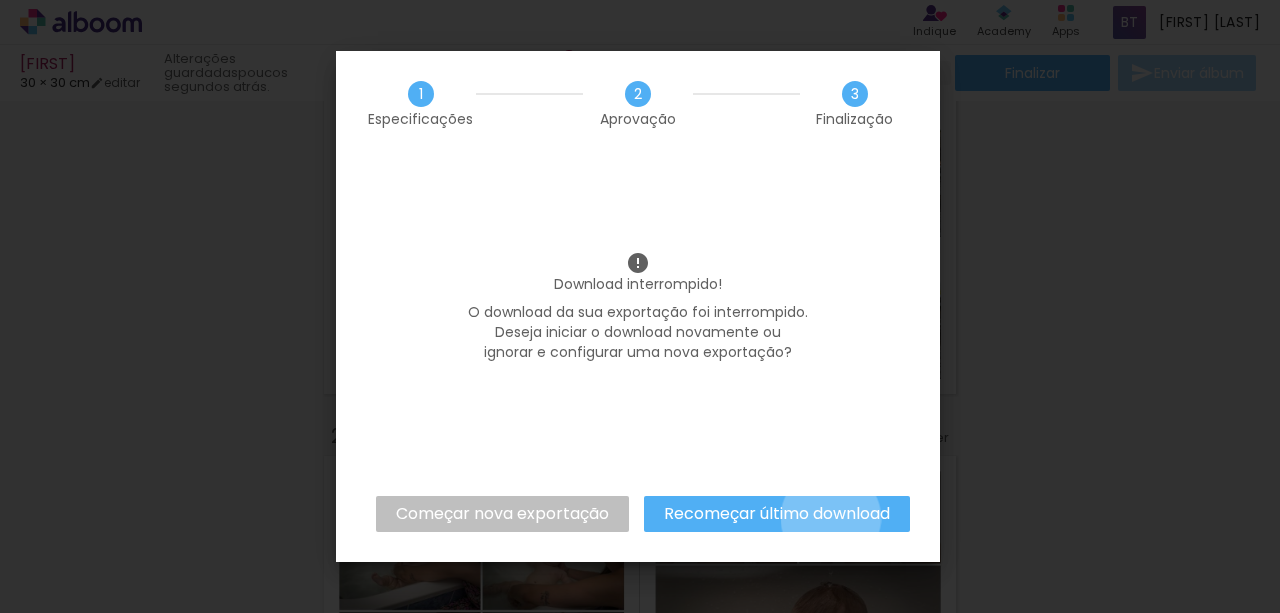 click on "Recomeçar último download" at bounding box center [0, 0] 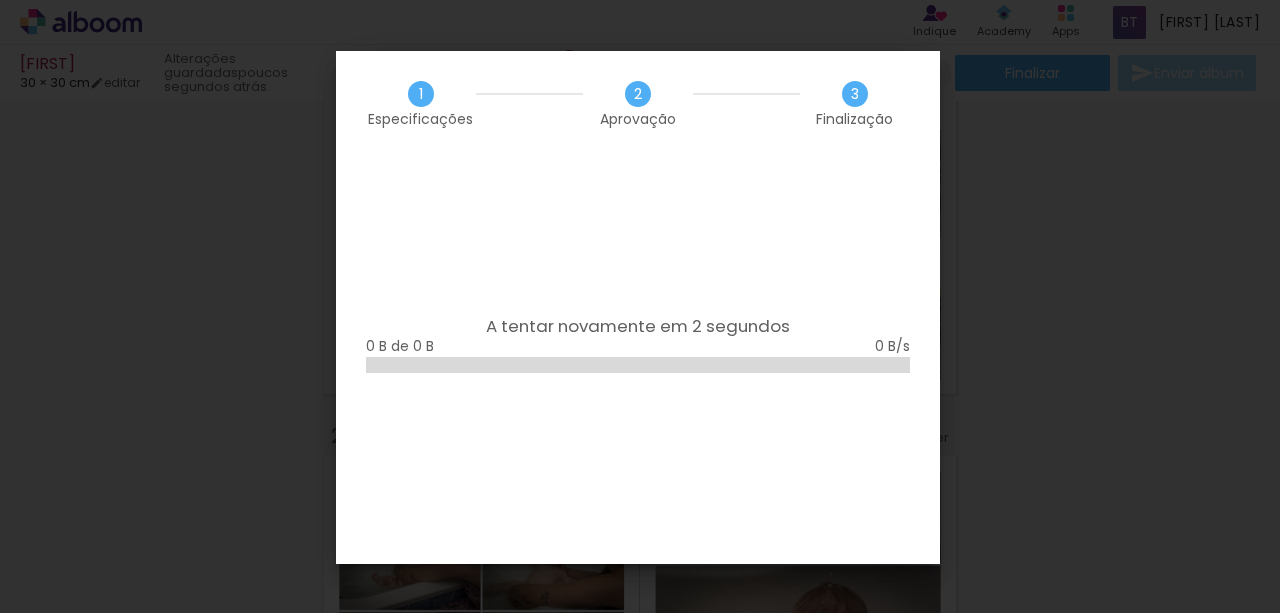 click 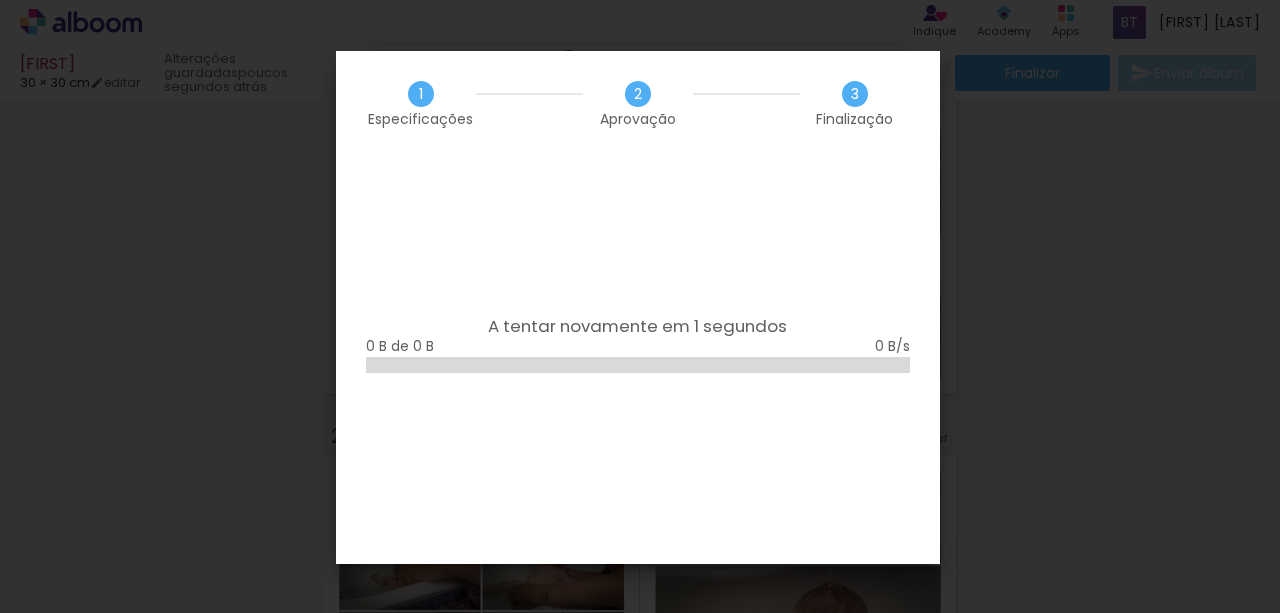 click on "A tentar novamente em 1 segundos" at bounding box center (638, 327) 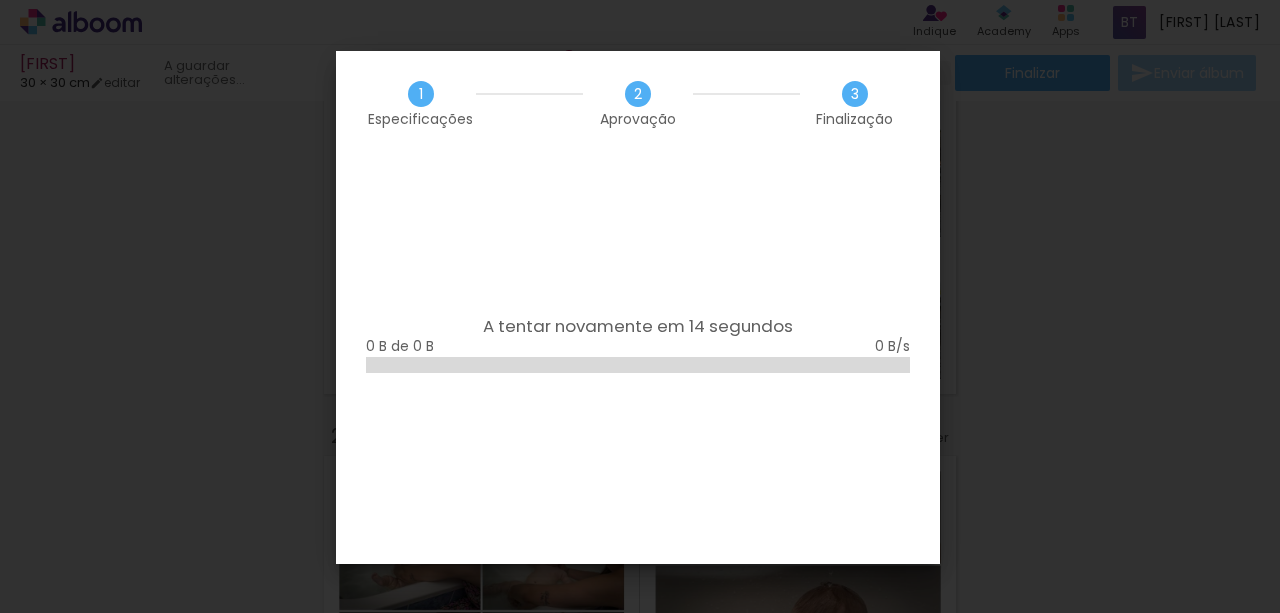 click on "Finalização" at bounding box center [854, 119] 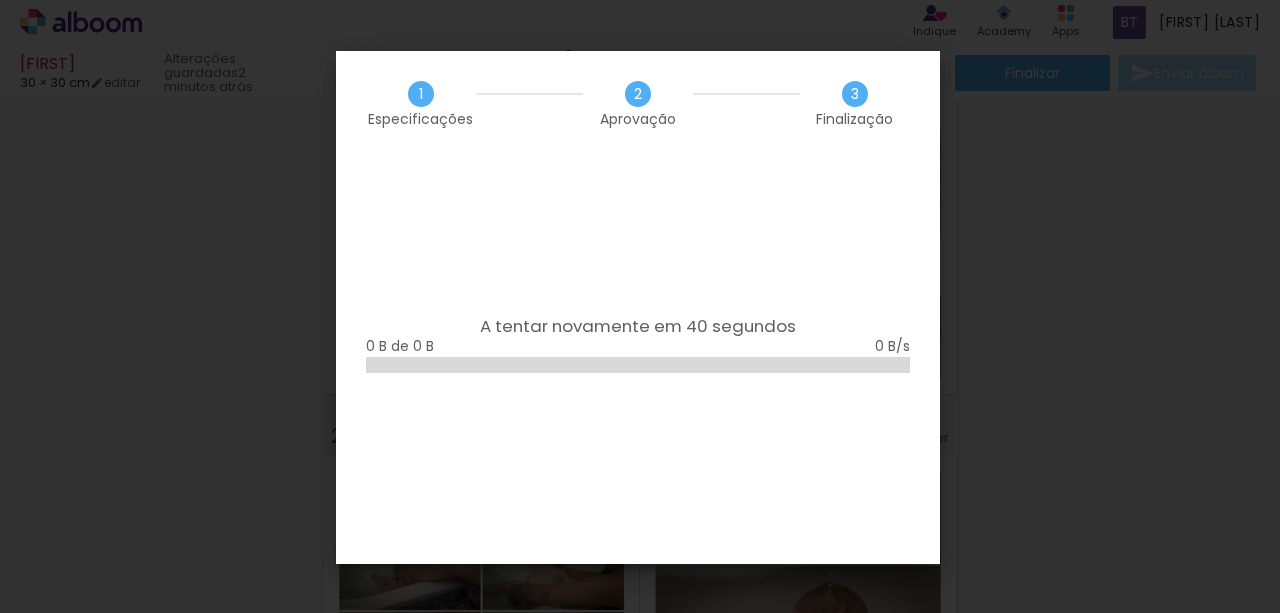 click on "3 Finalização" at bounding box center (855, 103) 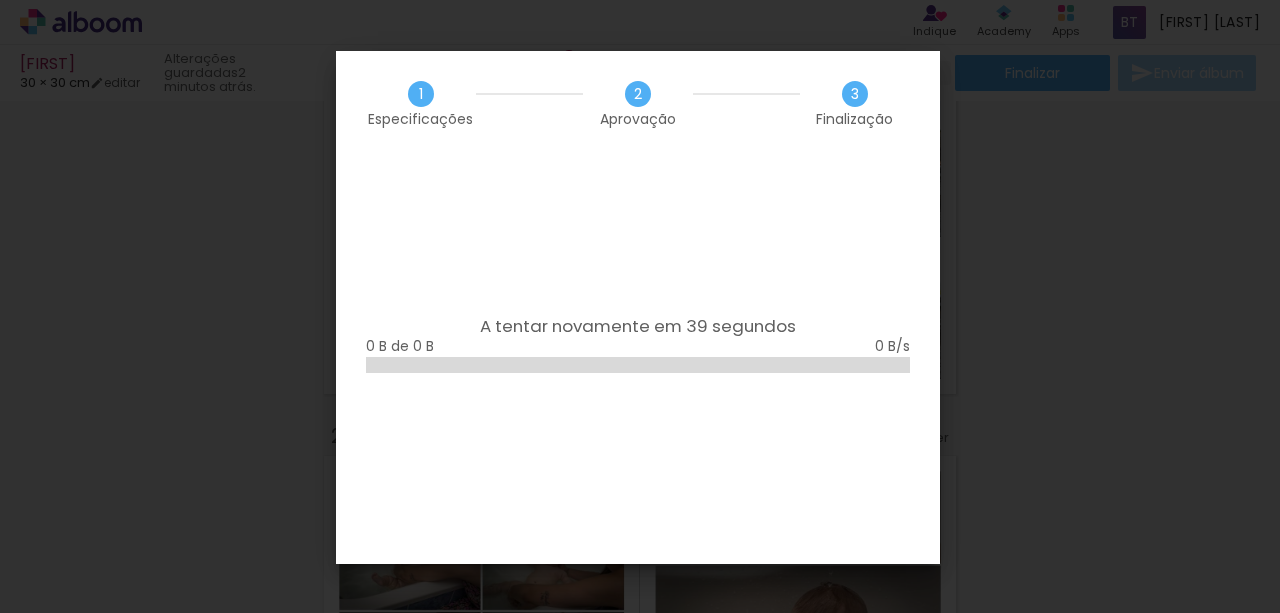 drag, startPoint x: 690, startPoint y: 265, endPoint x: 648, endPoint y: 261, distance: 42.190044 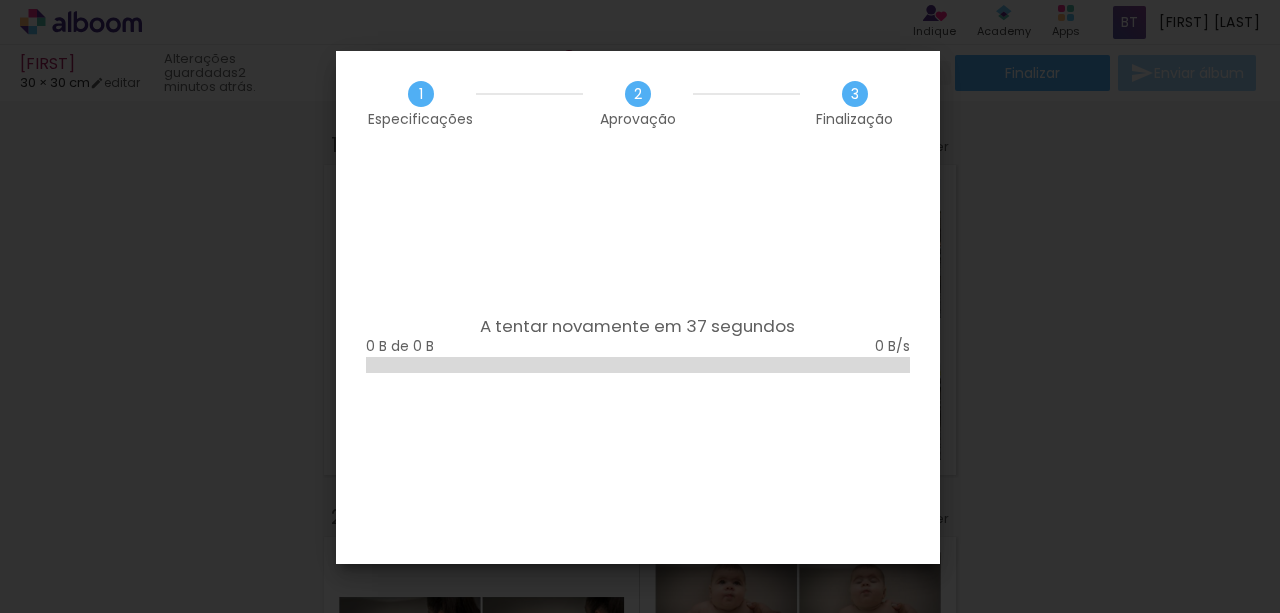 scroll, scrollTop: 0, scrollLeft: 0, axis: both 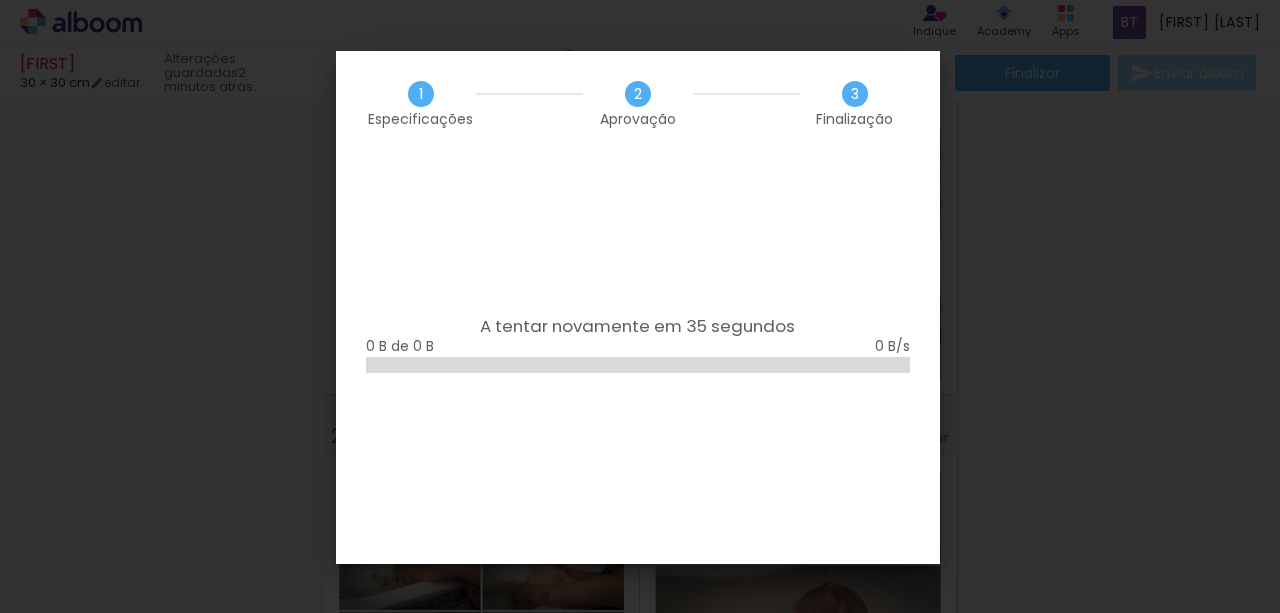click 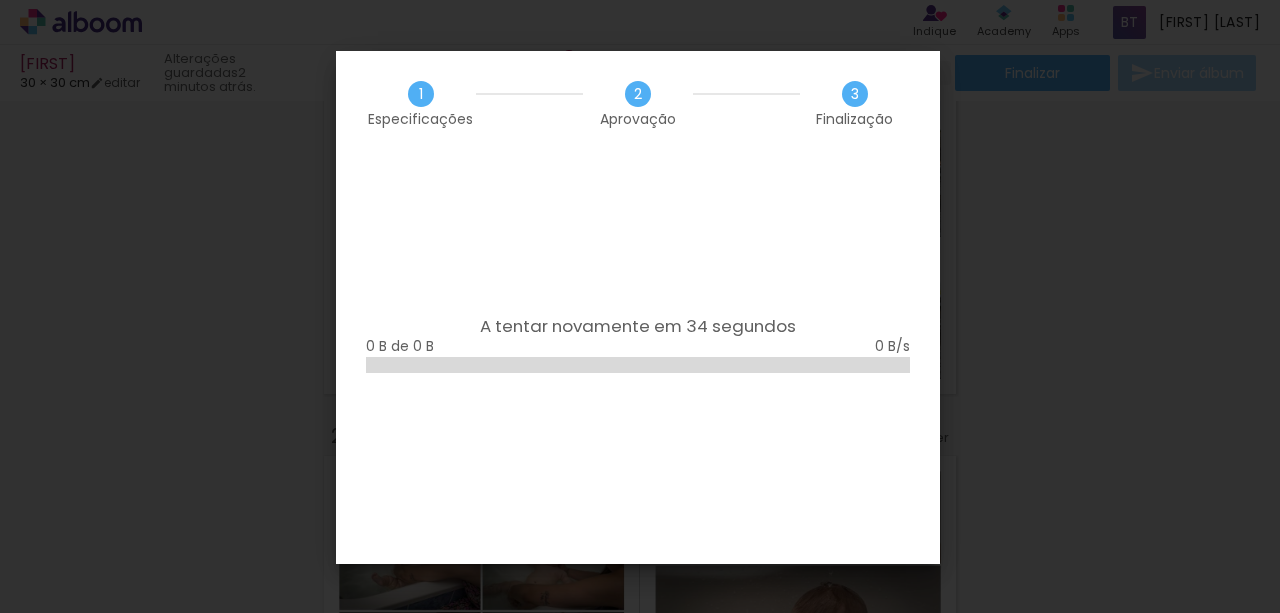 click 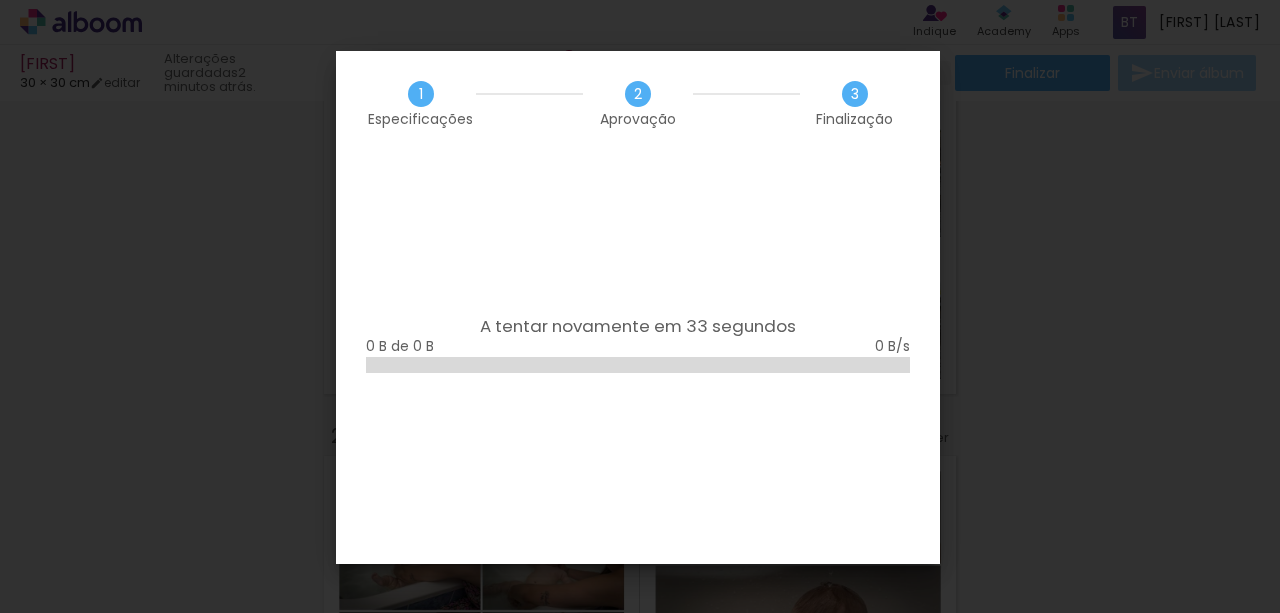 click at bounding box center [638, 365] 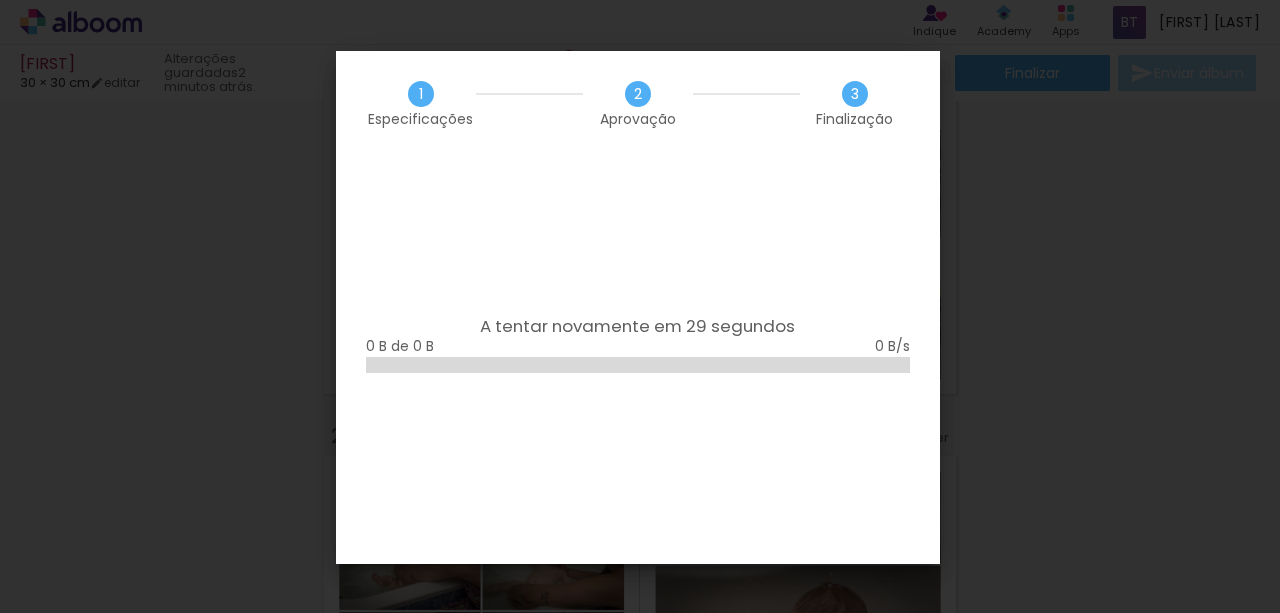 click on "1 Especificações 2 Aprovação 3 Finalização" at bounding box center (638, 103) 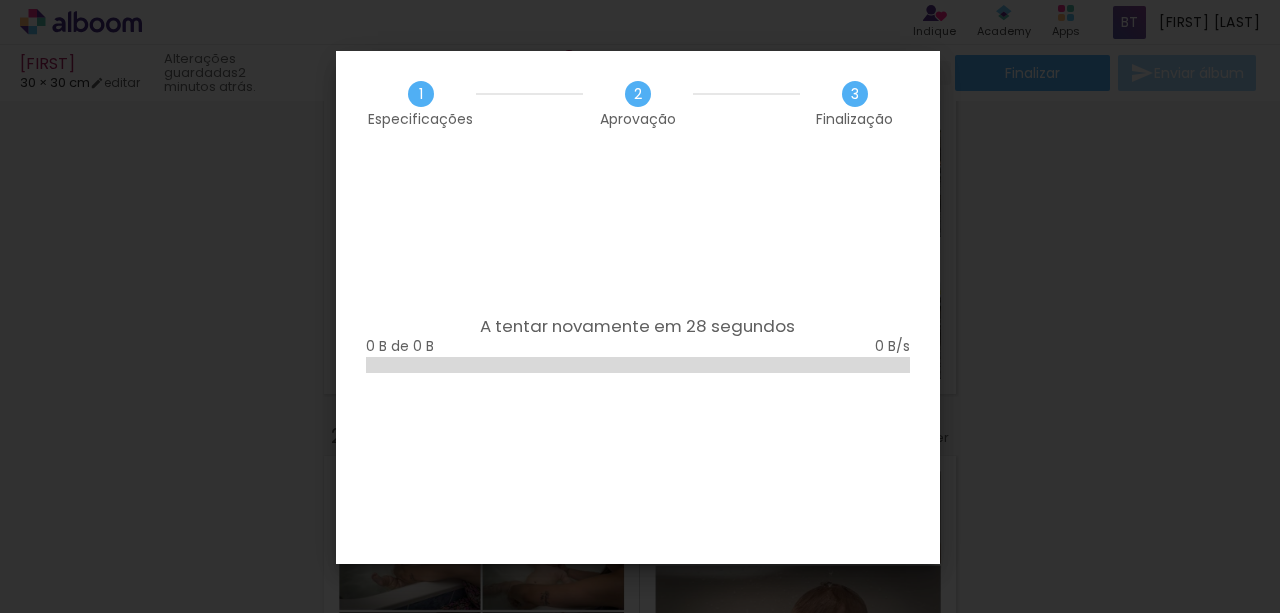 click 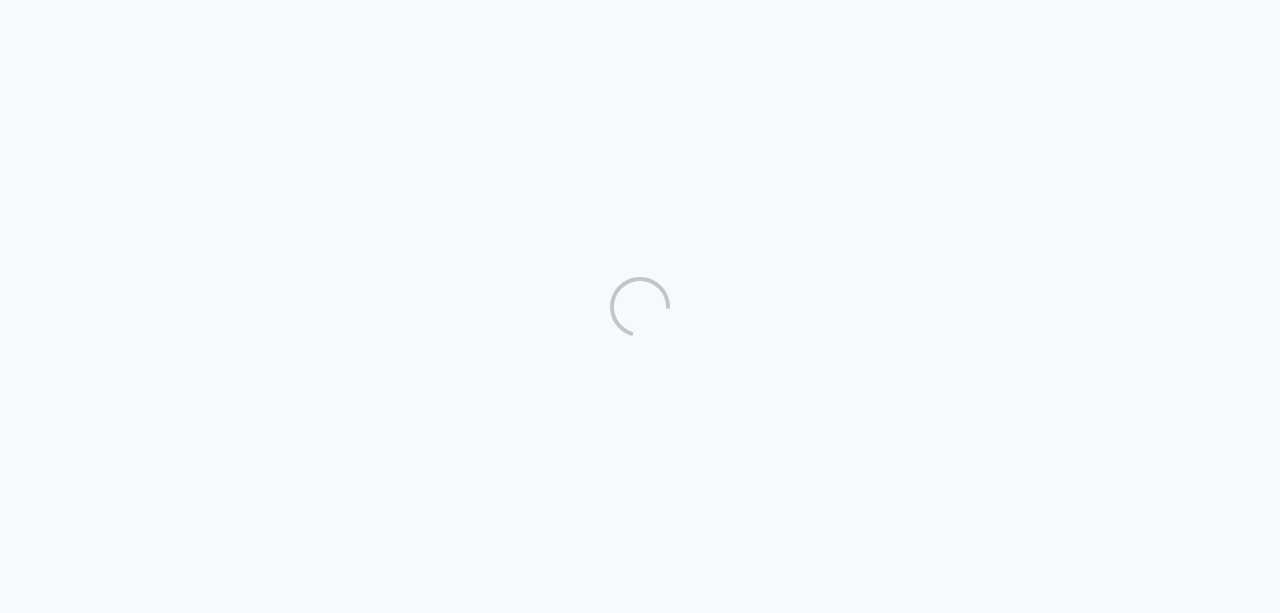 scroll, scrollTop: 0, scrollLeft: 0, axis: both 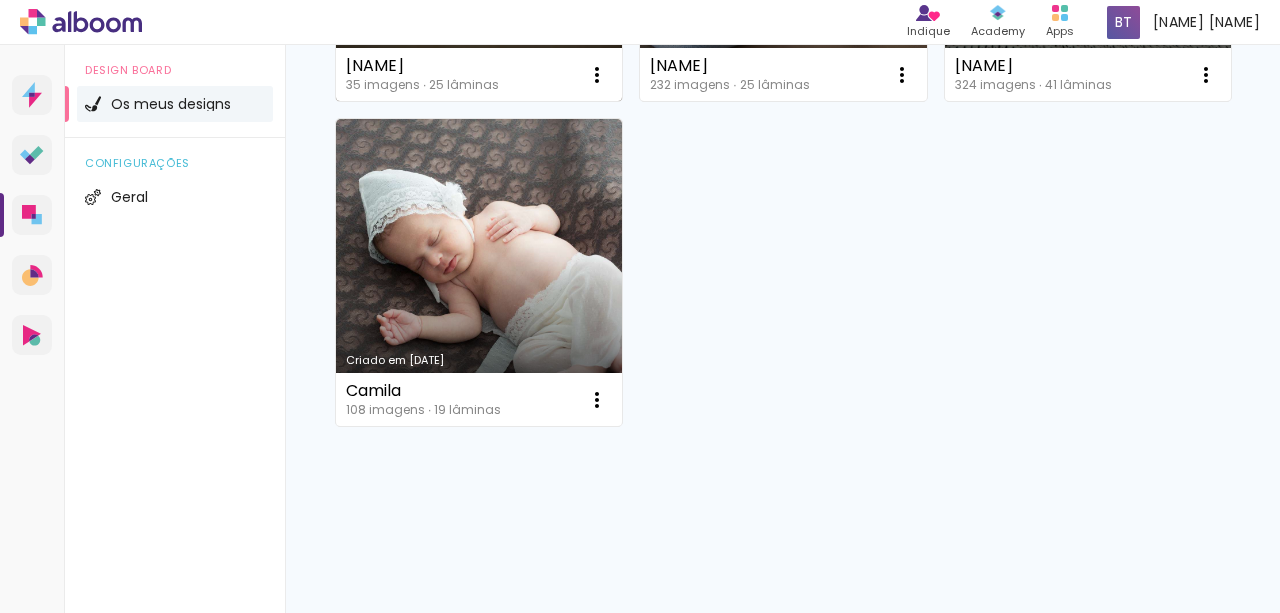 click on "Criado em [DATE]" at bounding box center [479, 35] 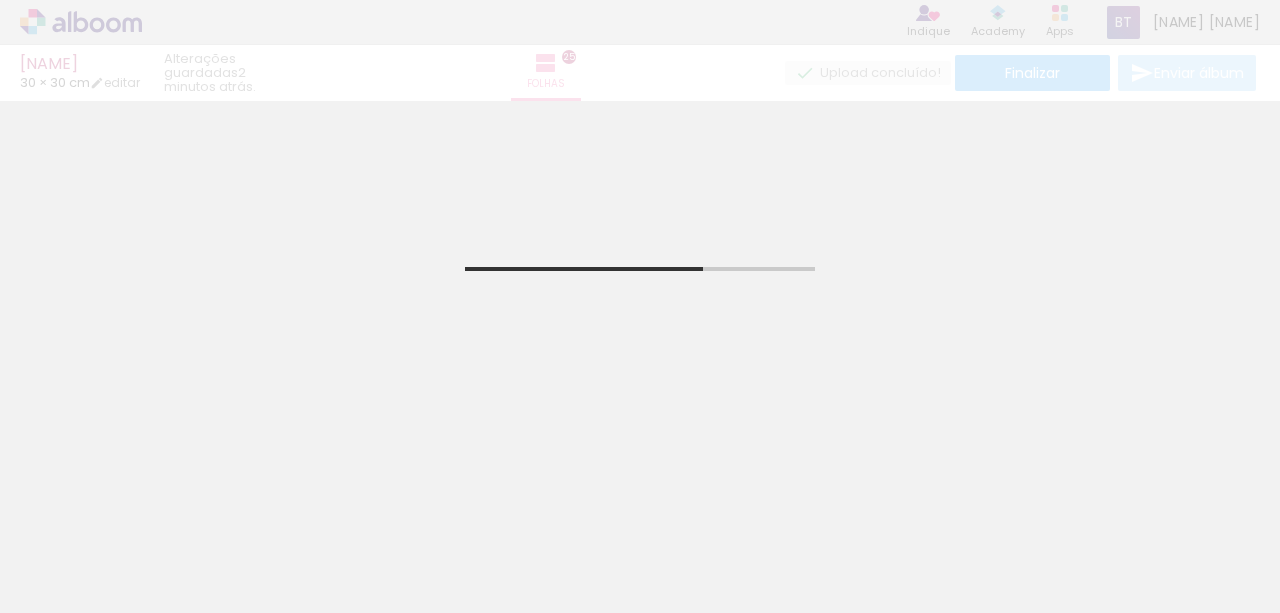 scroll, scrollTop: 0, scrollLeft: 2810, axis: horizontal 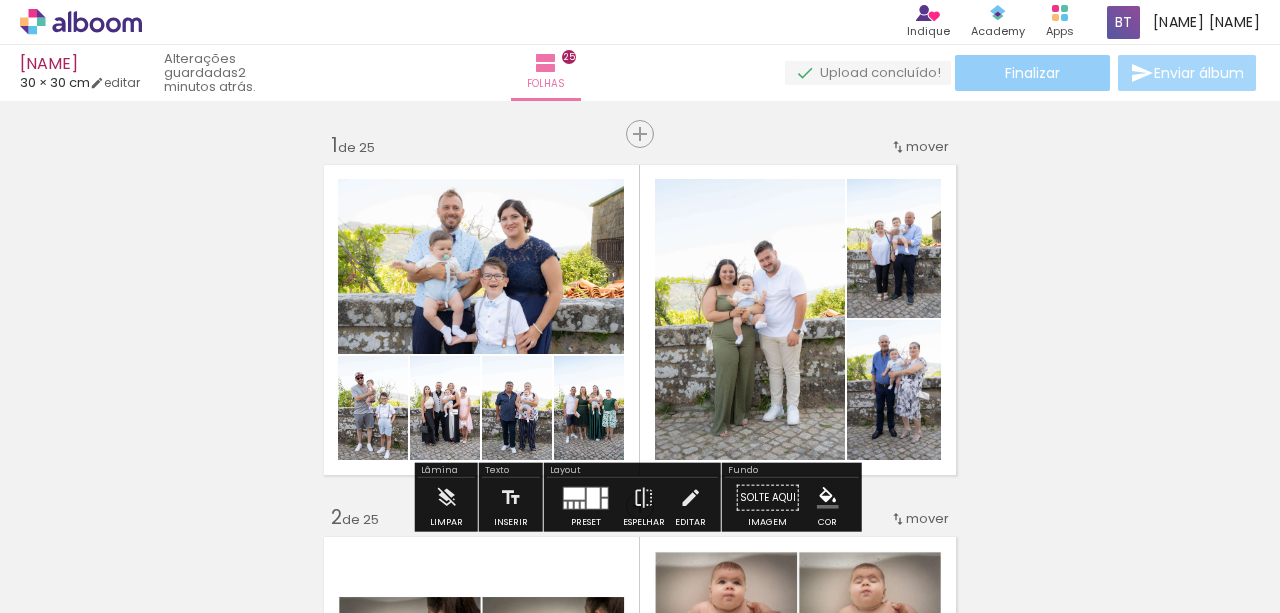 click on "Finalizar" 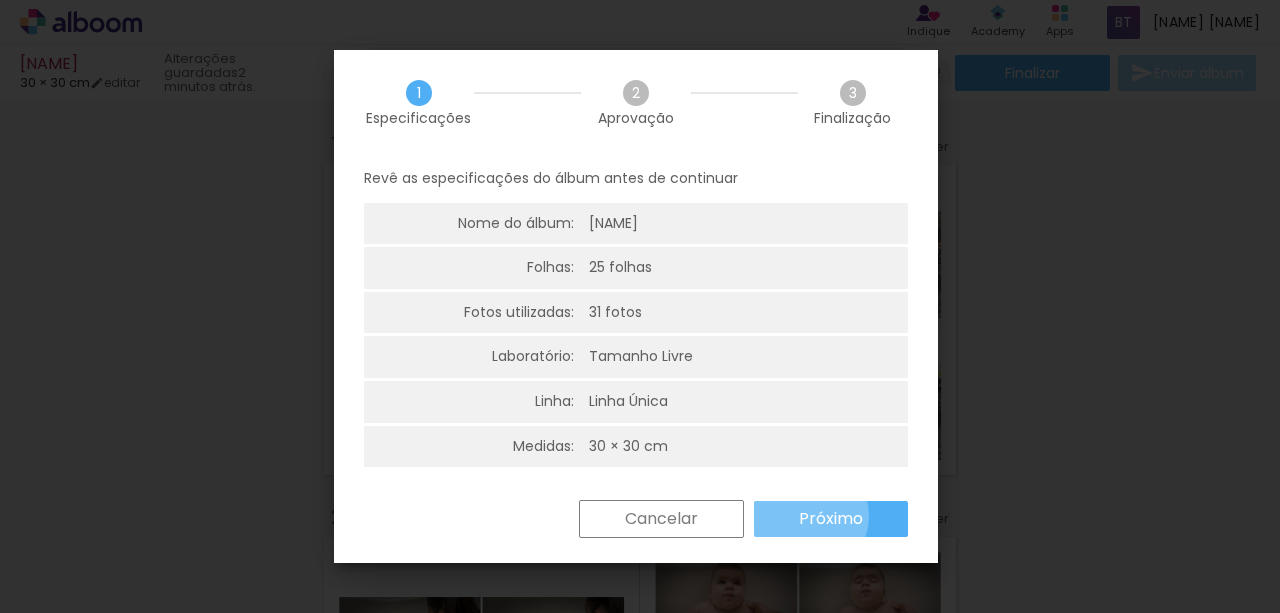 click on "Próximo" at bounding box center (0, 0) 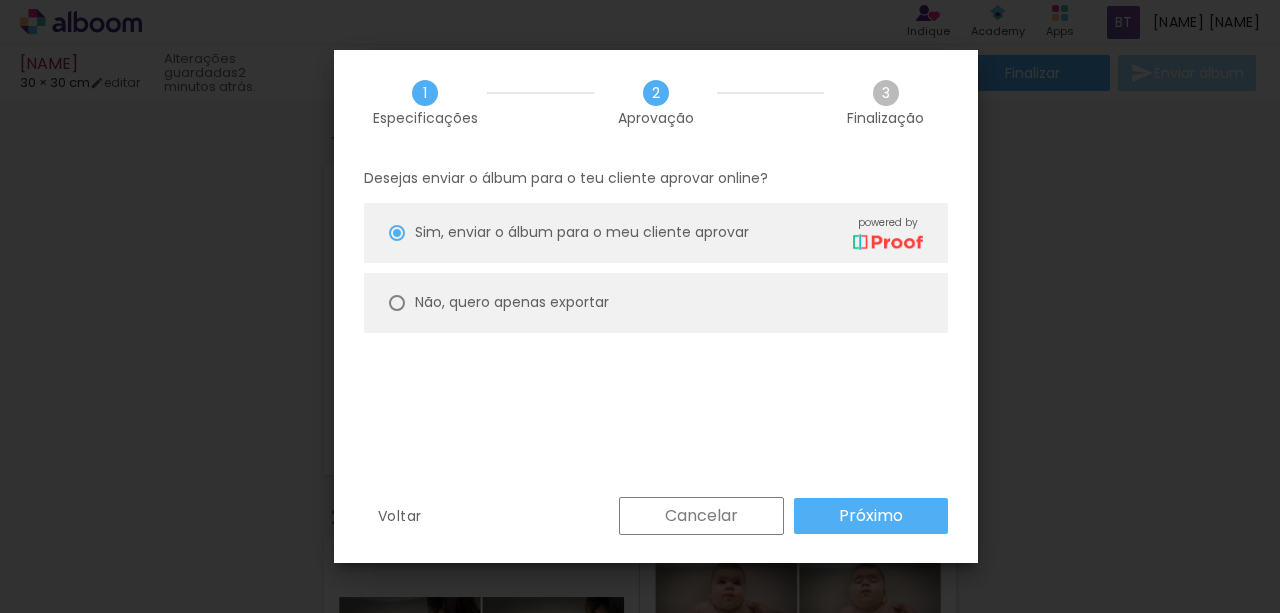 click at bounding box center (397, 233) 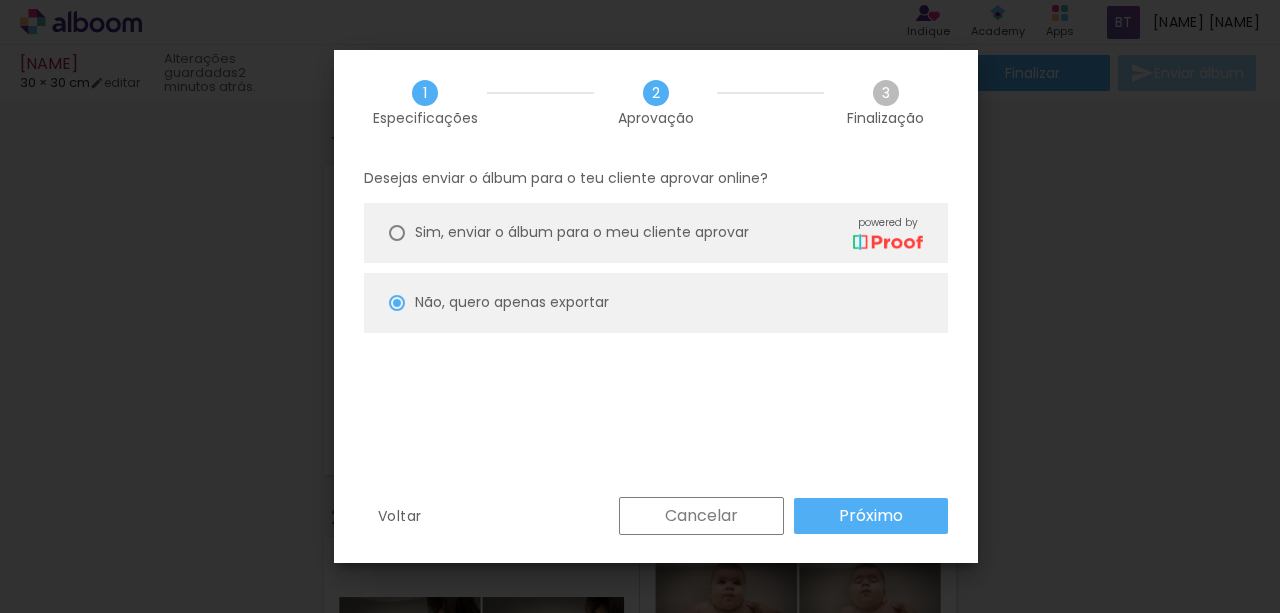 click on "Próximo" at bounding box center (871, 516) 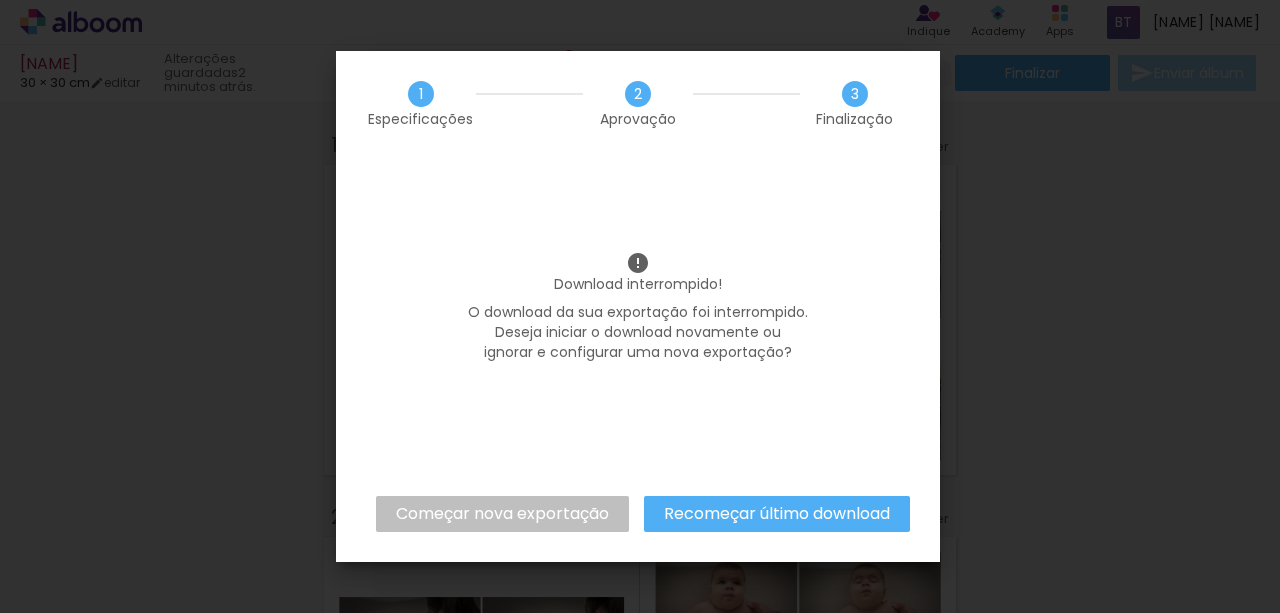 click on "Começar nova exportação" at bounding box center (0, 0) 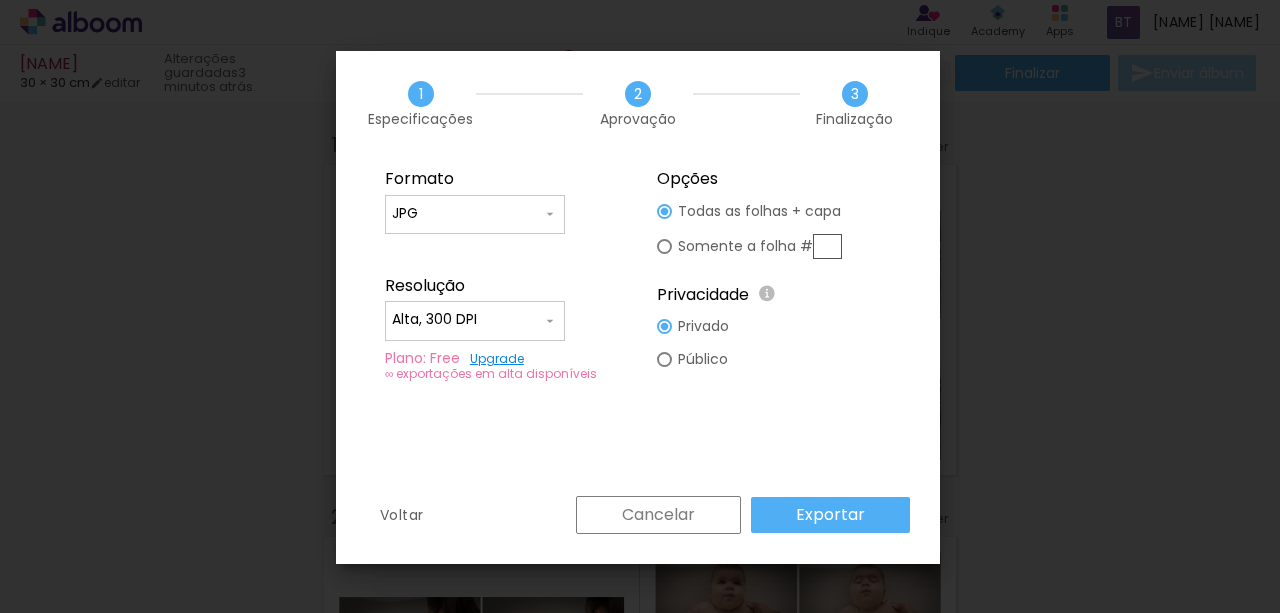 click at bounding box center [827, 246] 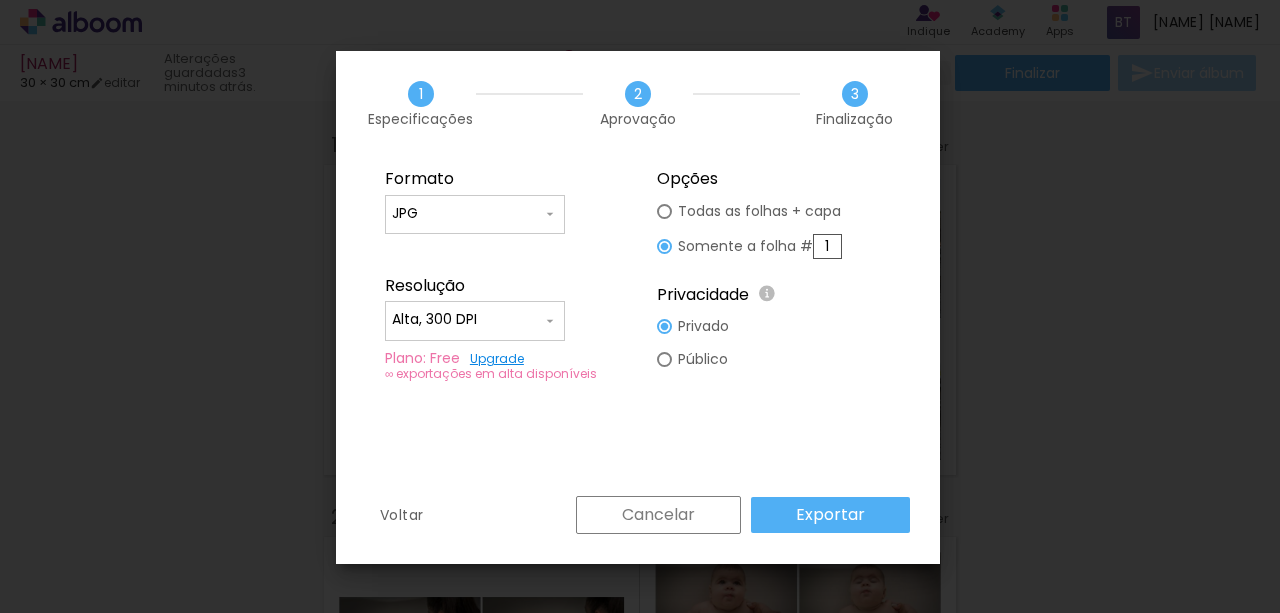 type on "1" 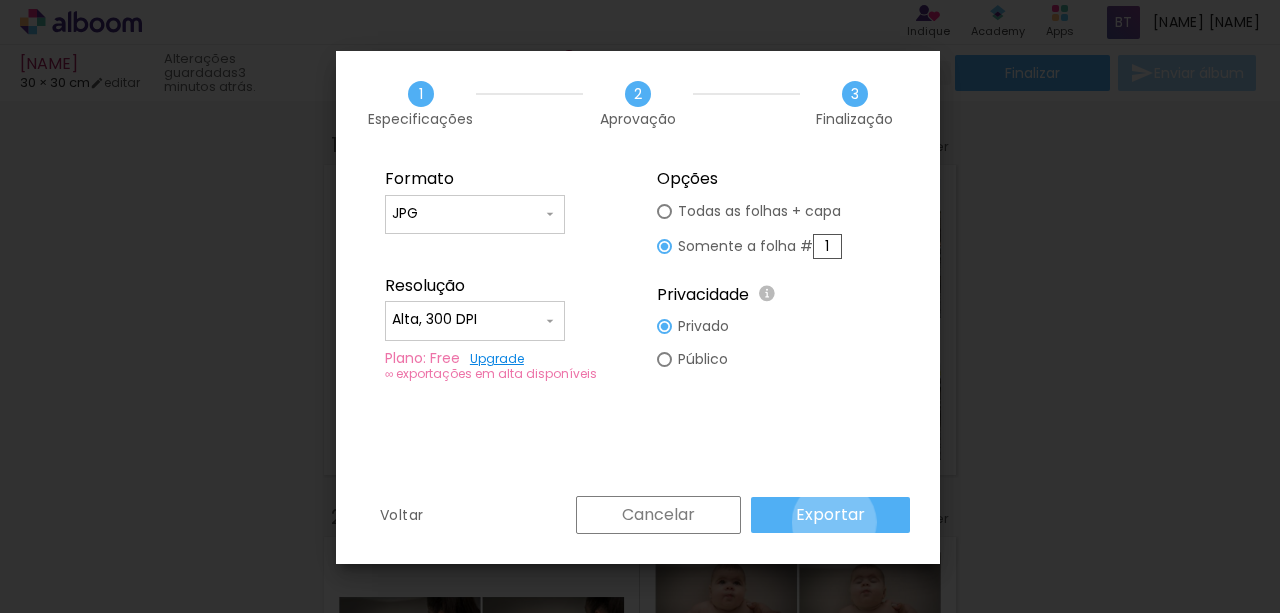 click on "Exportar" at bounding box center [0, 0] 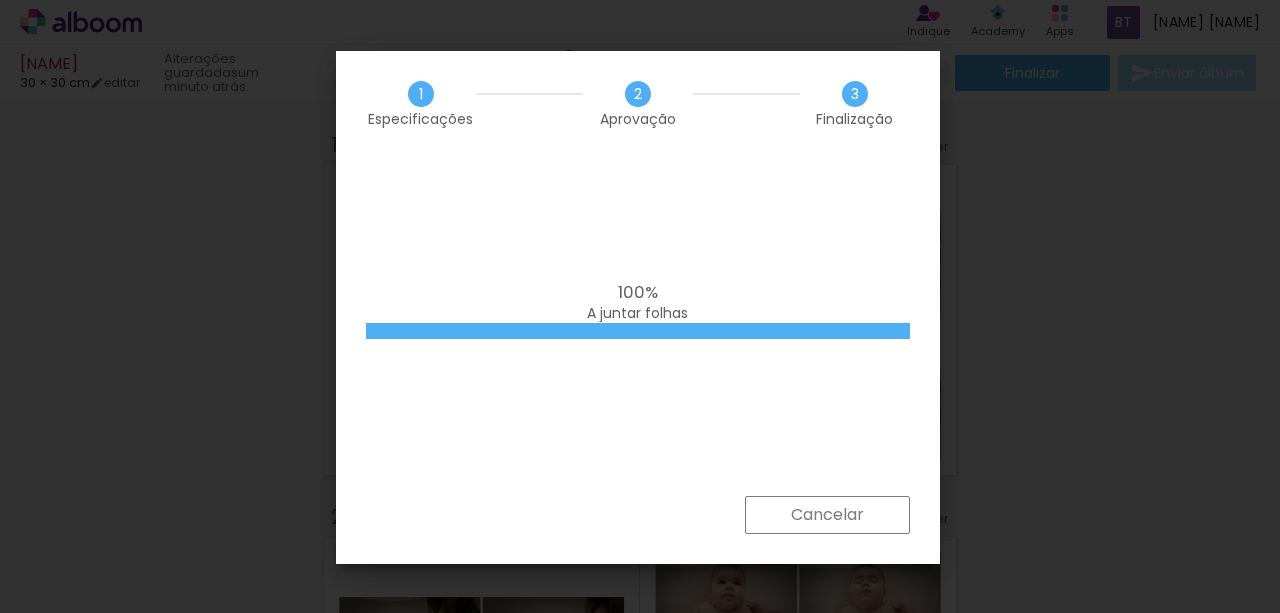 drag, startPoint x: 1220, startPoint y: 1, endPoint x: 987, endPoint y: 460, distance: 514.7524 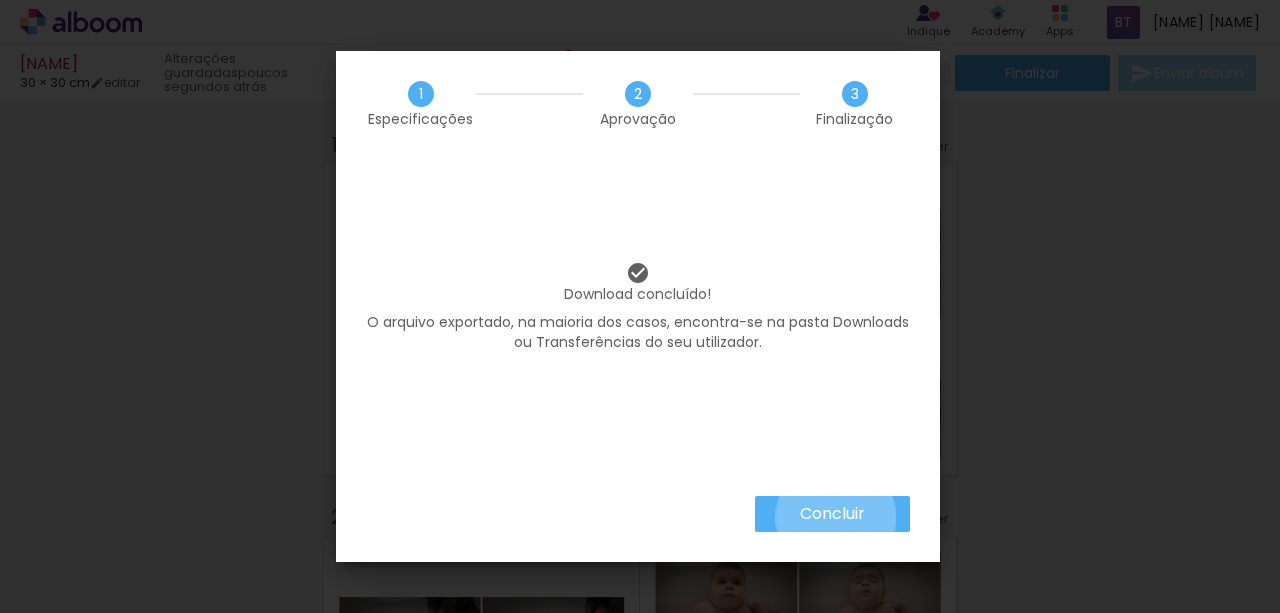 click on "Concluir" at bounding box center [0, 0] 